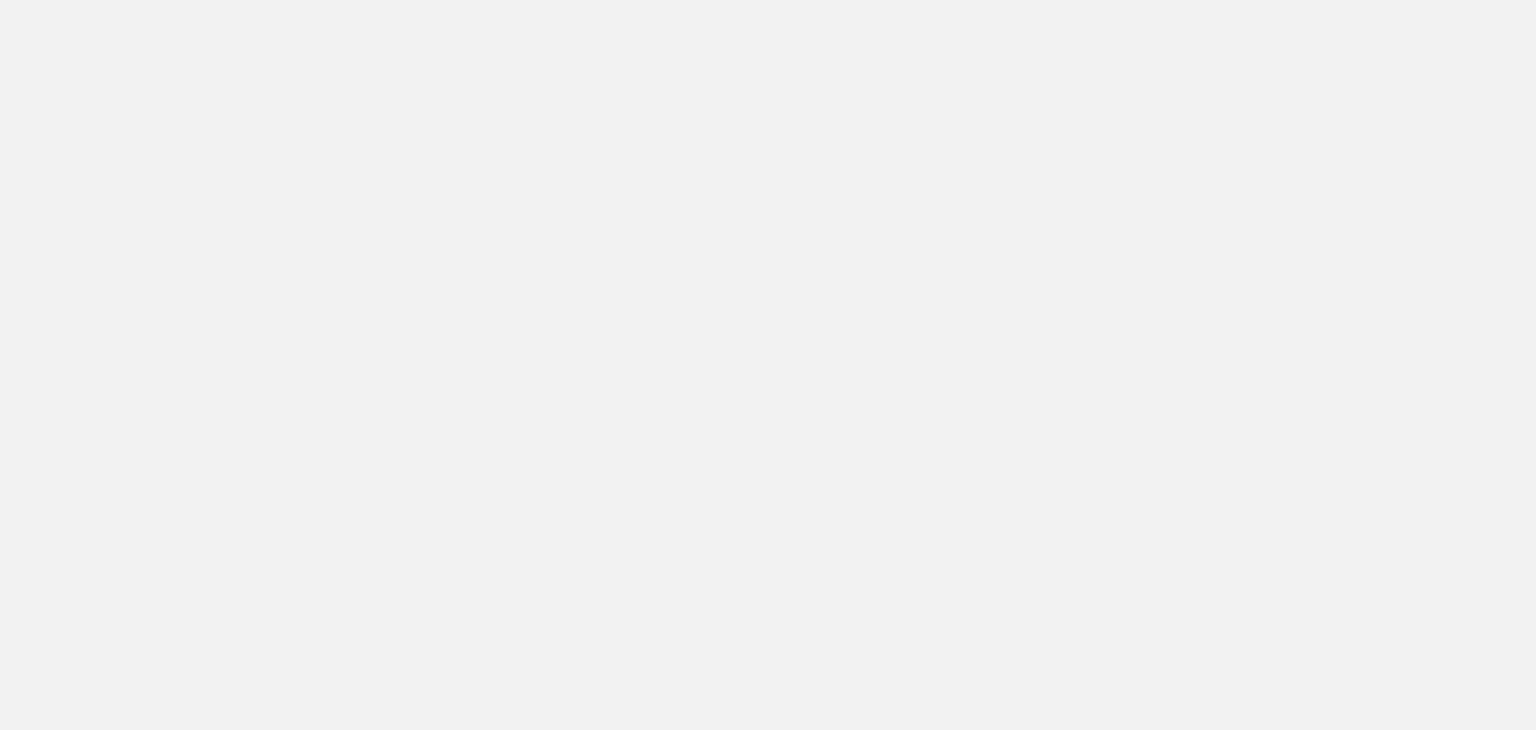 scroll, scrollTop: 0, scrollLeft: 0, axis: both 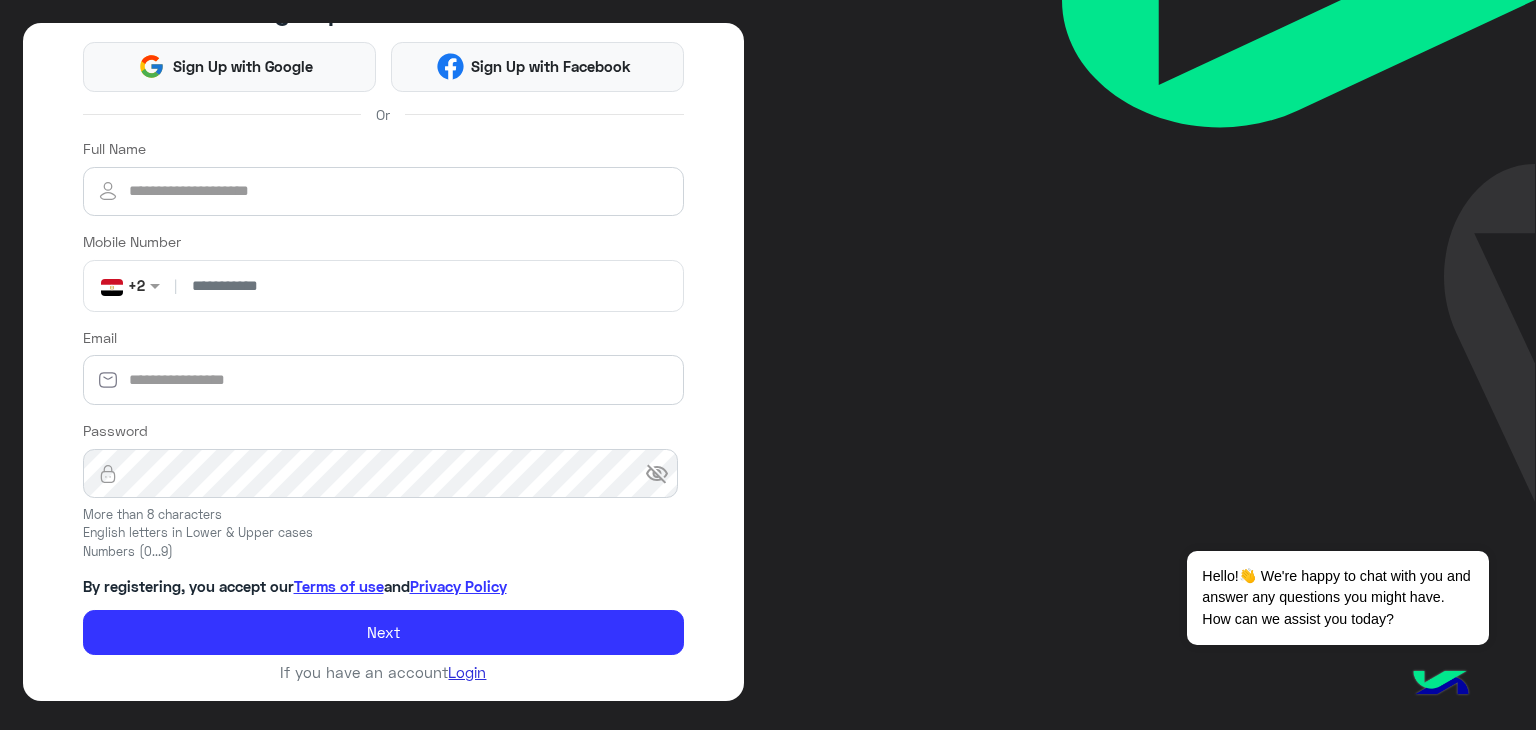 click on "Login" 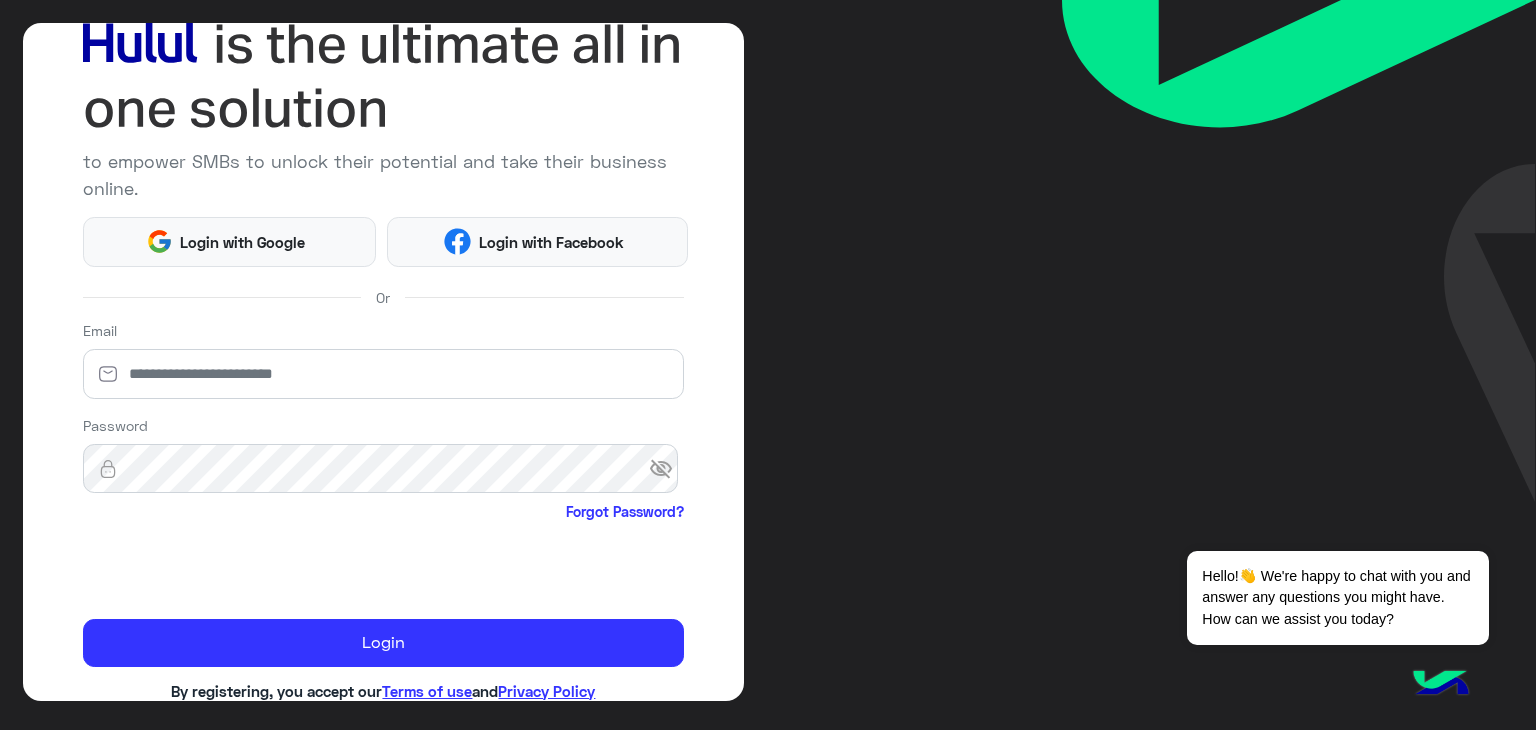 scroll, scrollTop: 172, scrollLeft: 0, axis: vertical 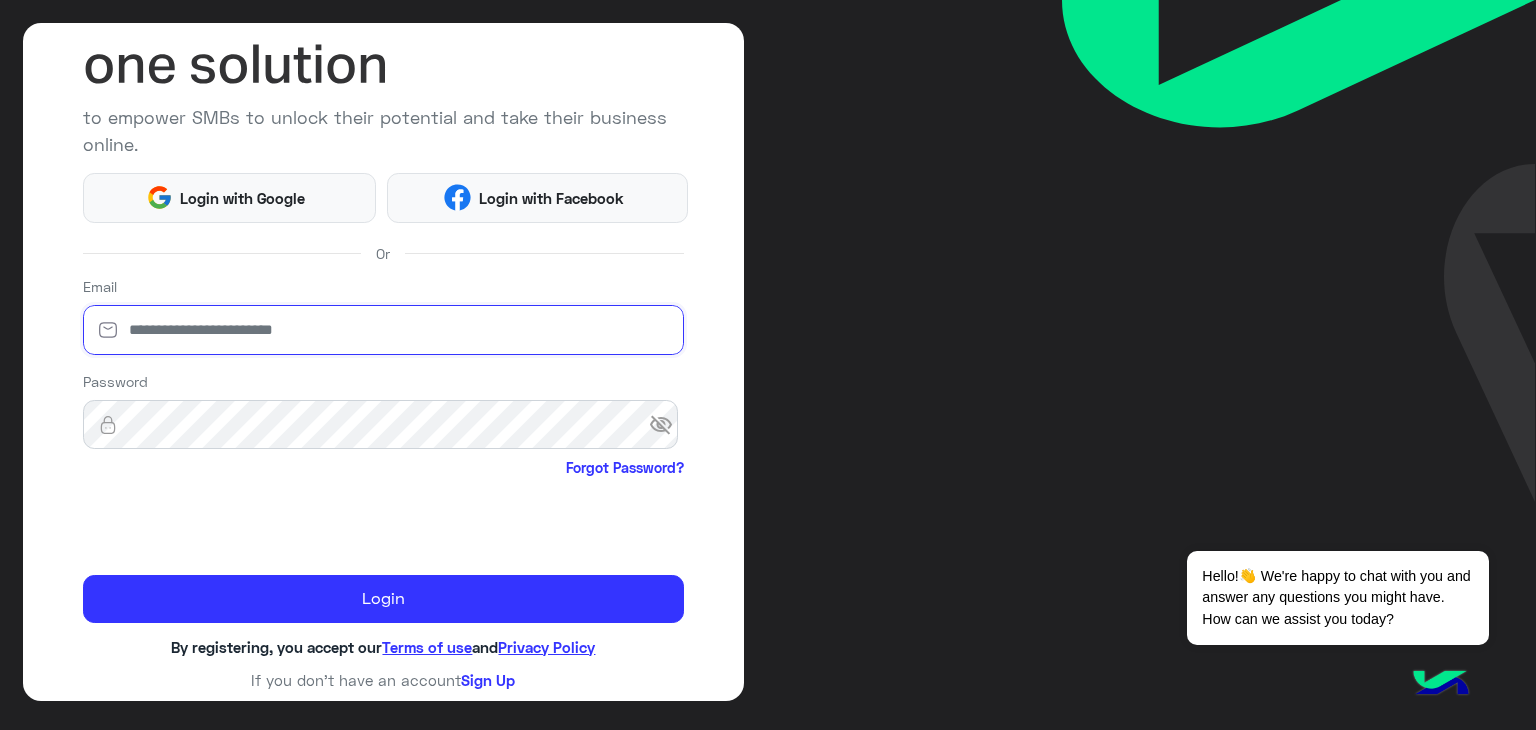 click at bounding box center (384, 330) 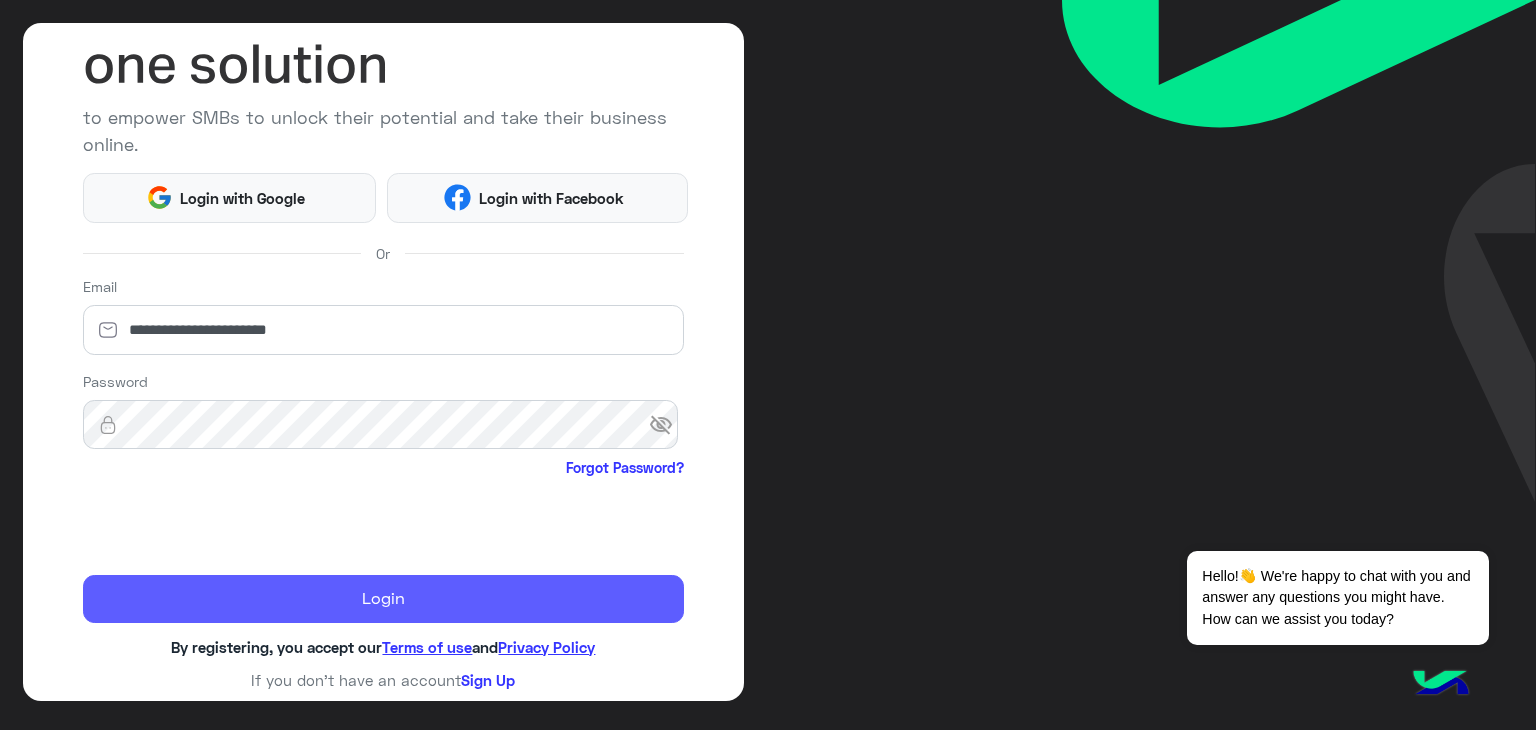 type 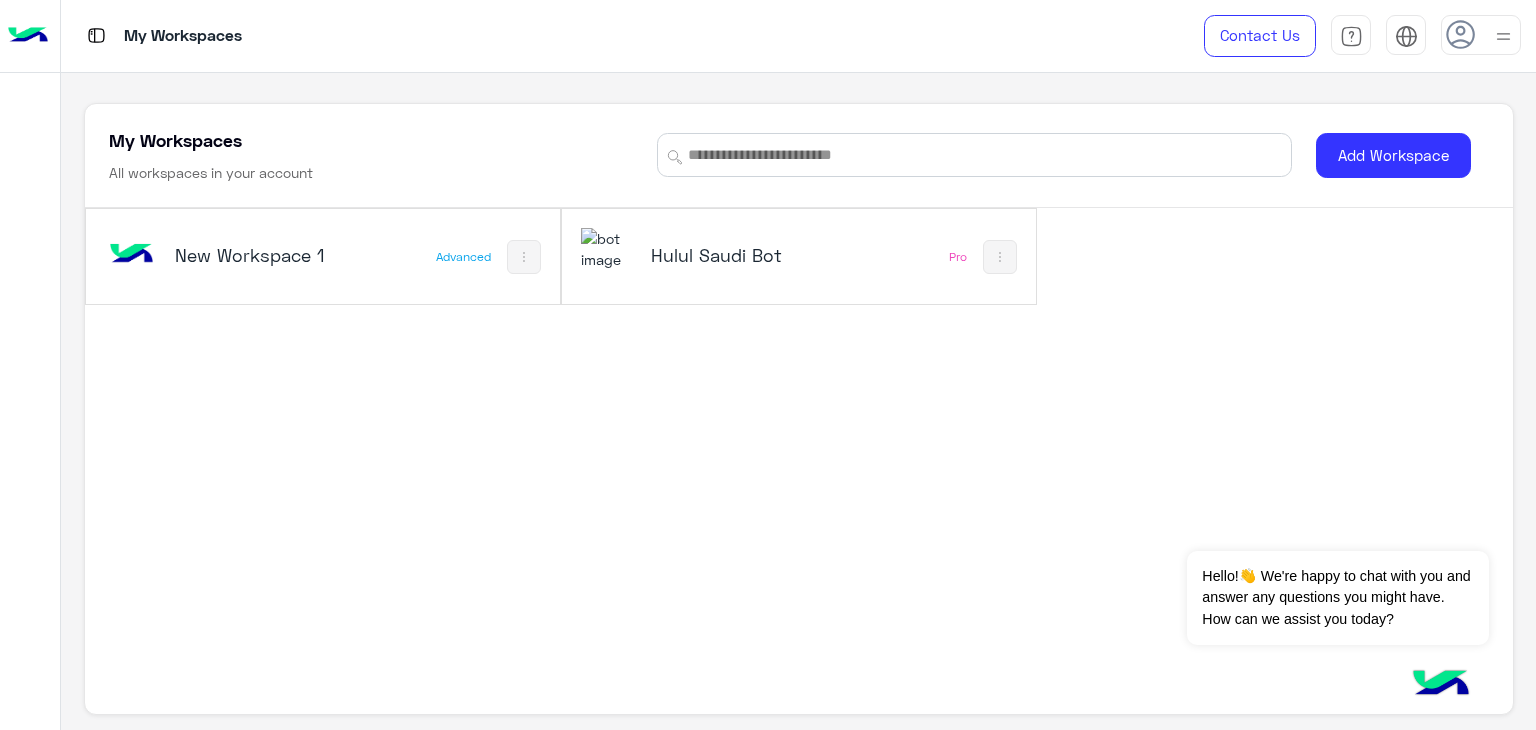 click on "Hulul Saudi Bot" at bounding box center [729, 255] 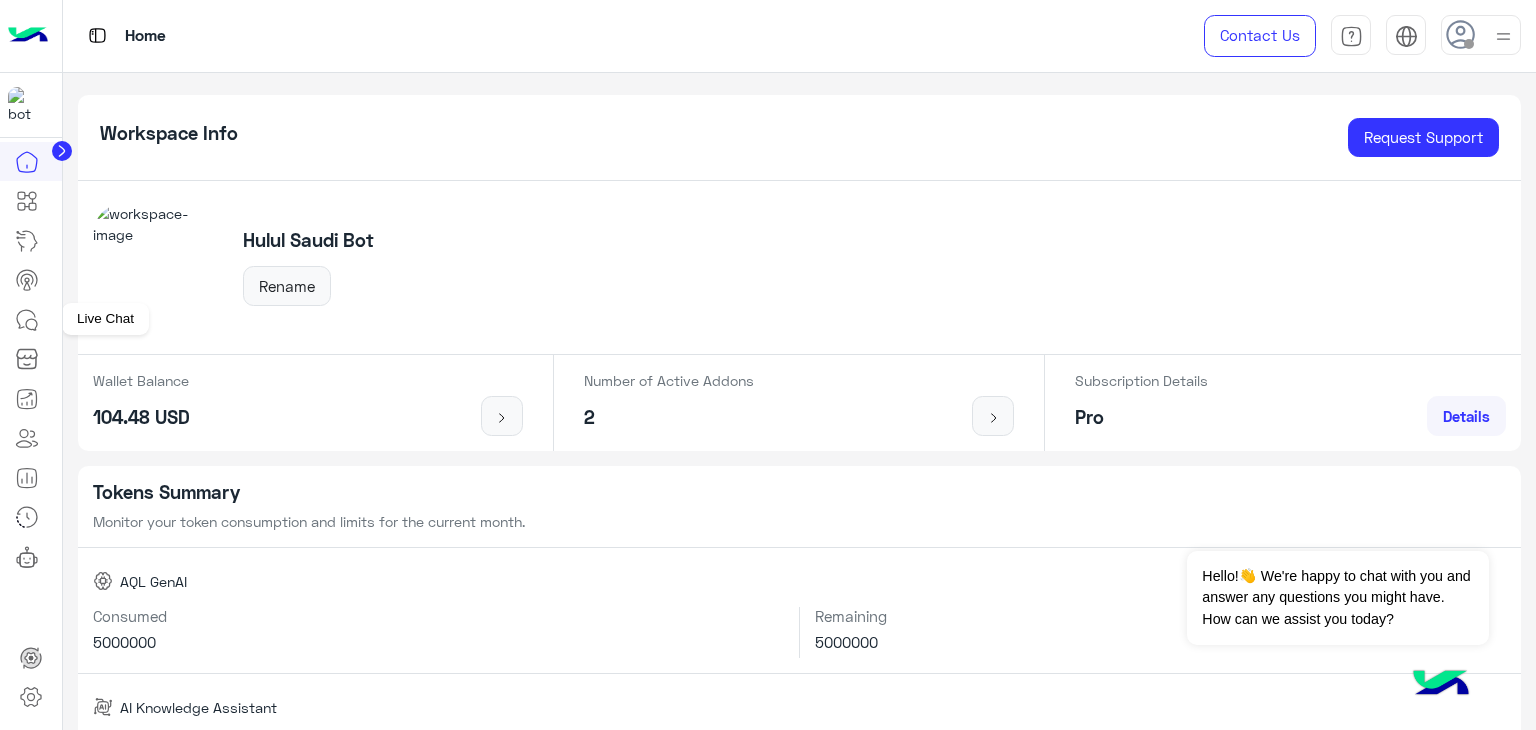 click 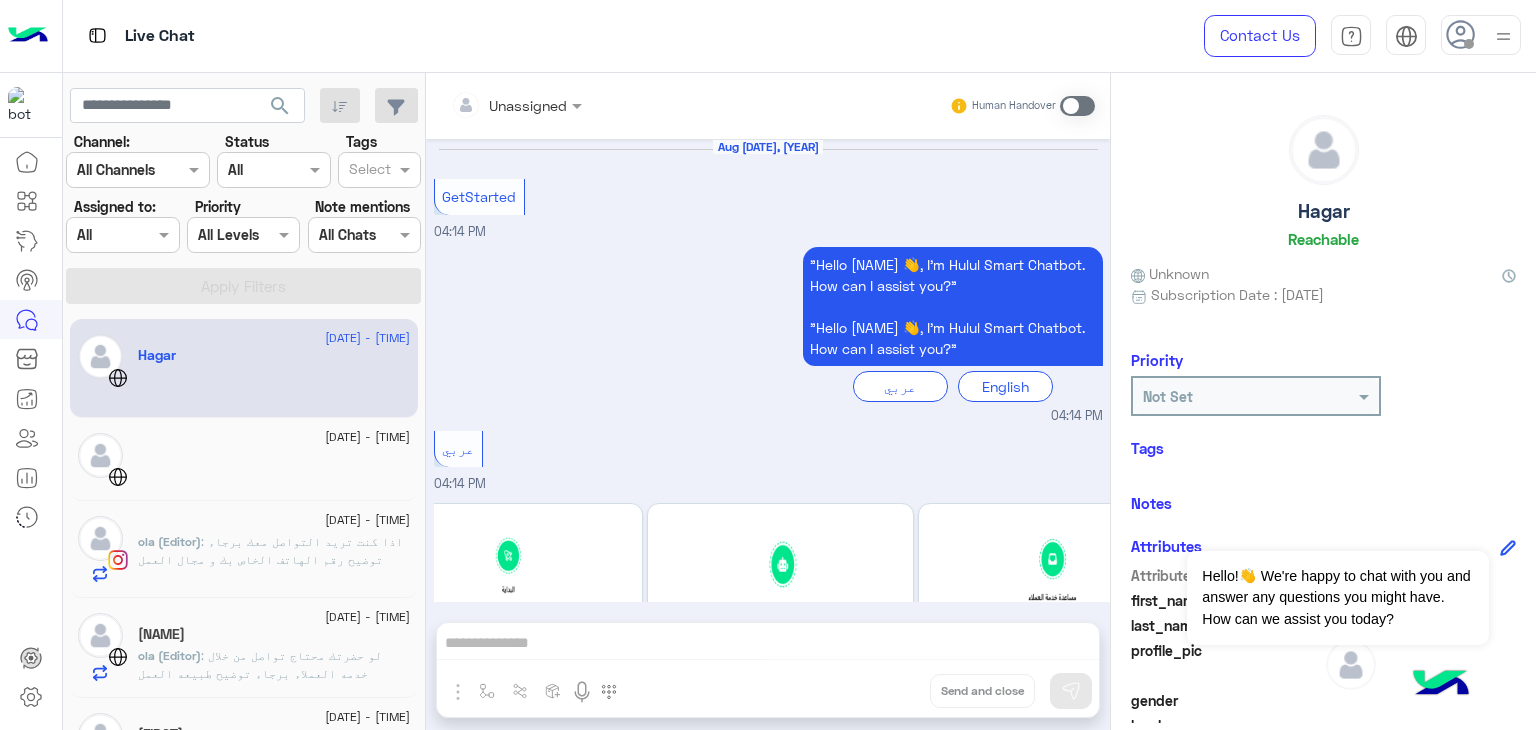 scroll, scrollTop: 233, scrollLeft: 0, axis: vertical 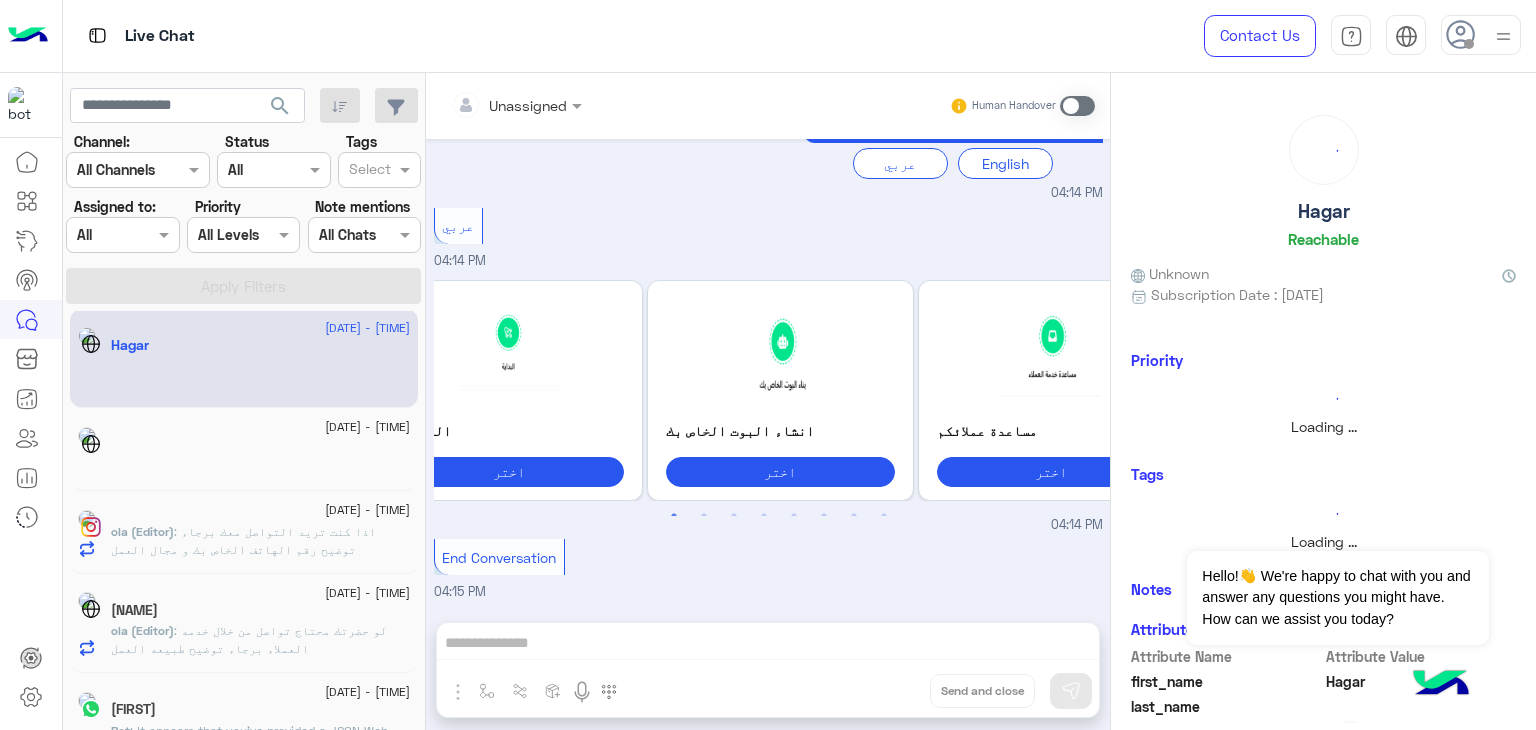 click at bounding box center (138, 169) 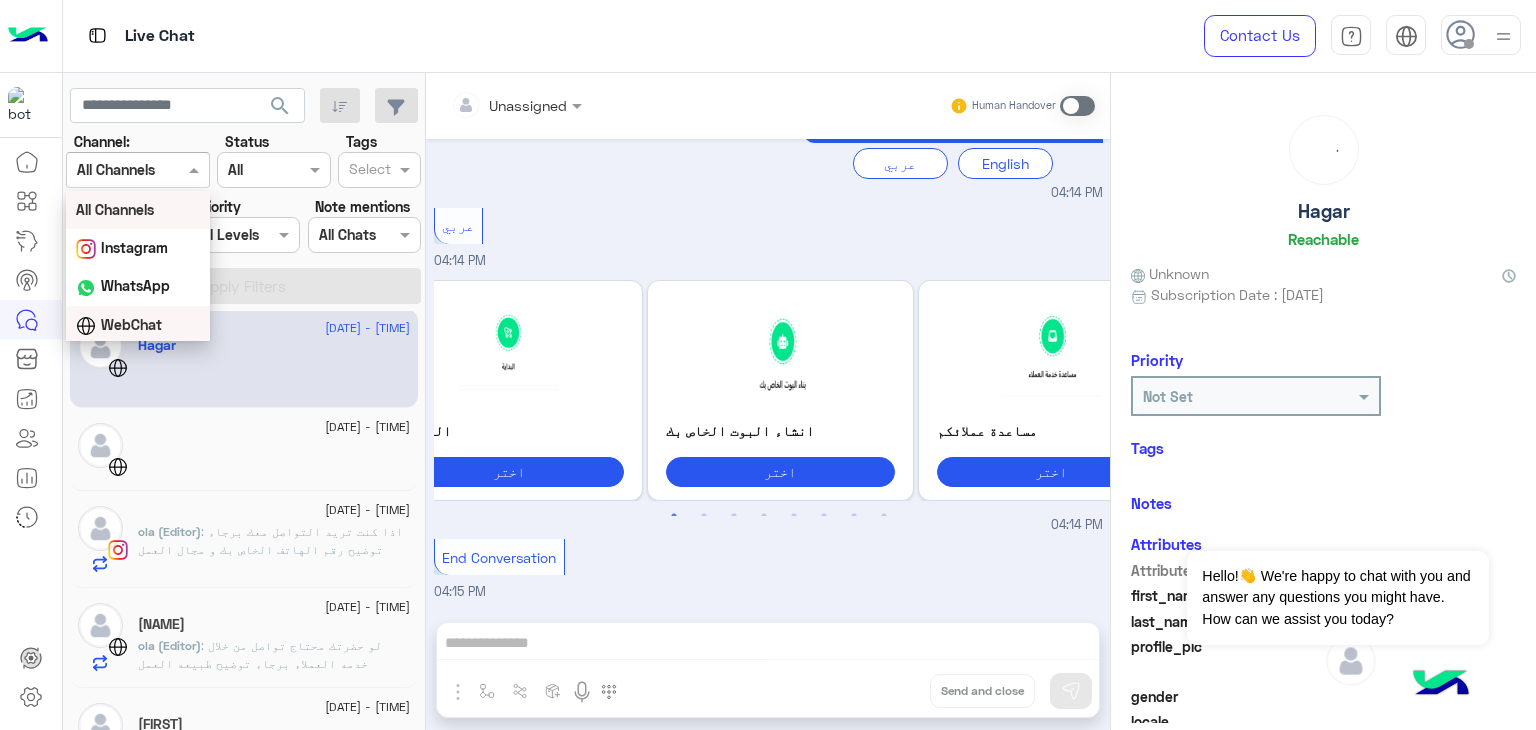 click on "WebChat" at bounding box center [131, 324] 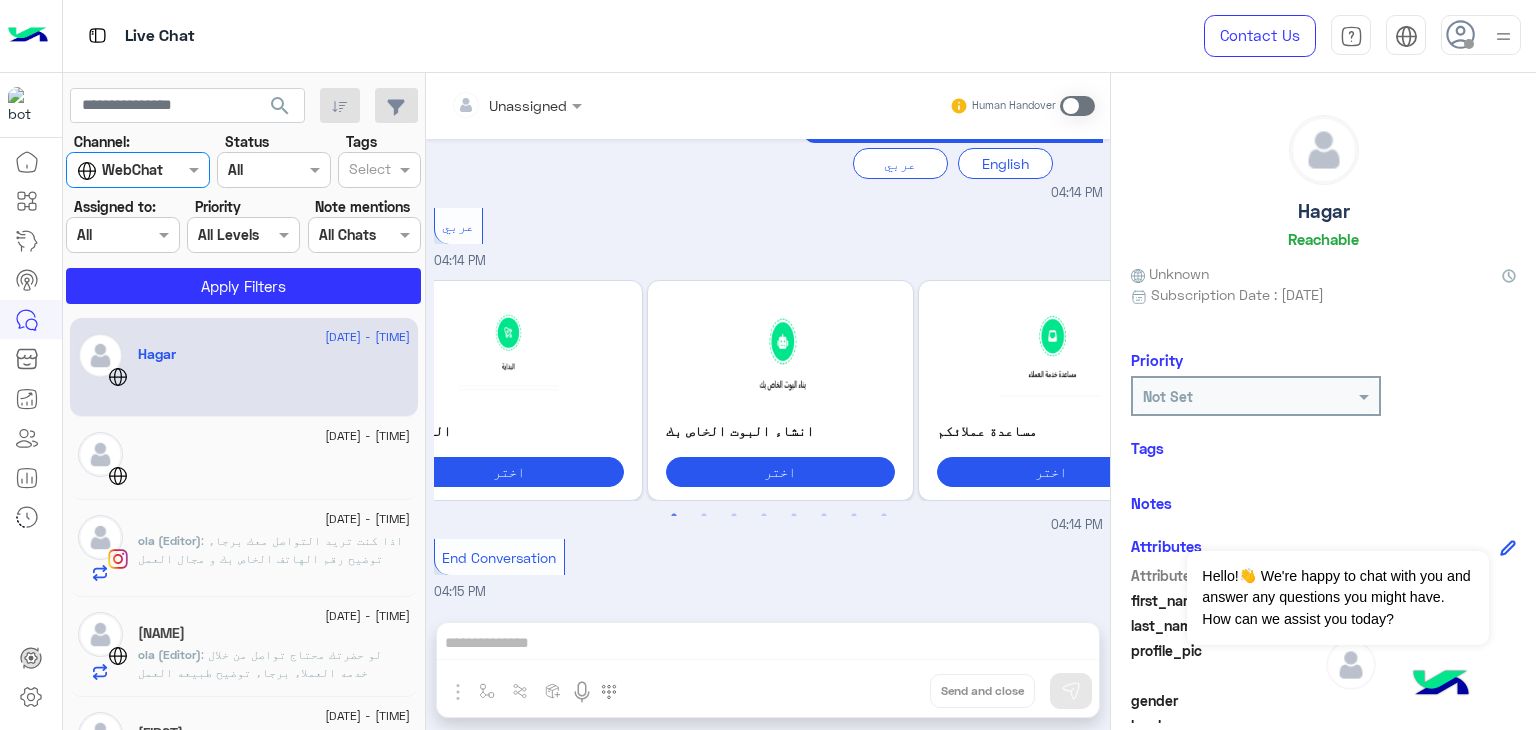 scroll, scrollTop: 0, scrollLeft: 0, axis: both 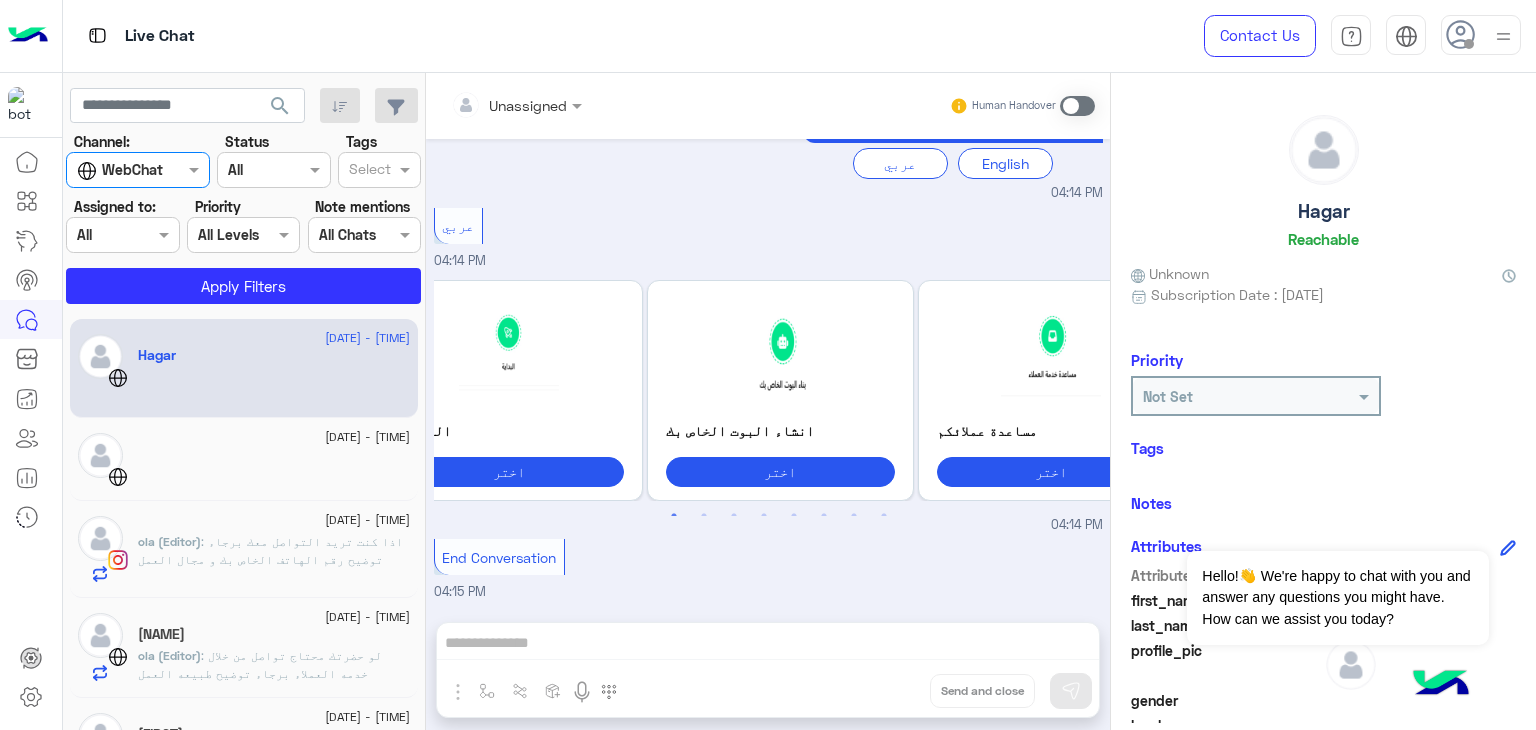 click at bounding box center [138, 169] 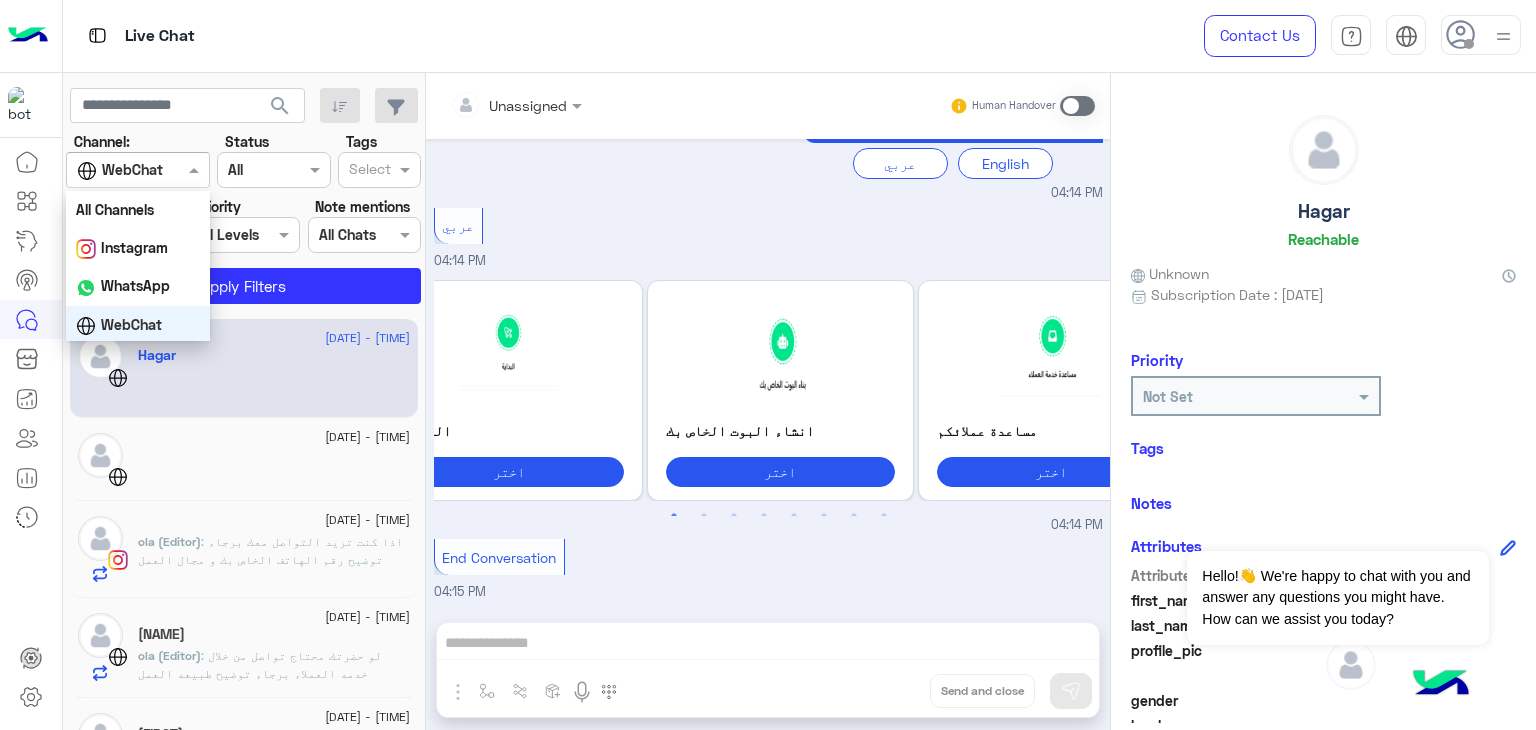 scroll, scrollTop: 40, scrollLeft: 0, axis: vertical 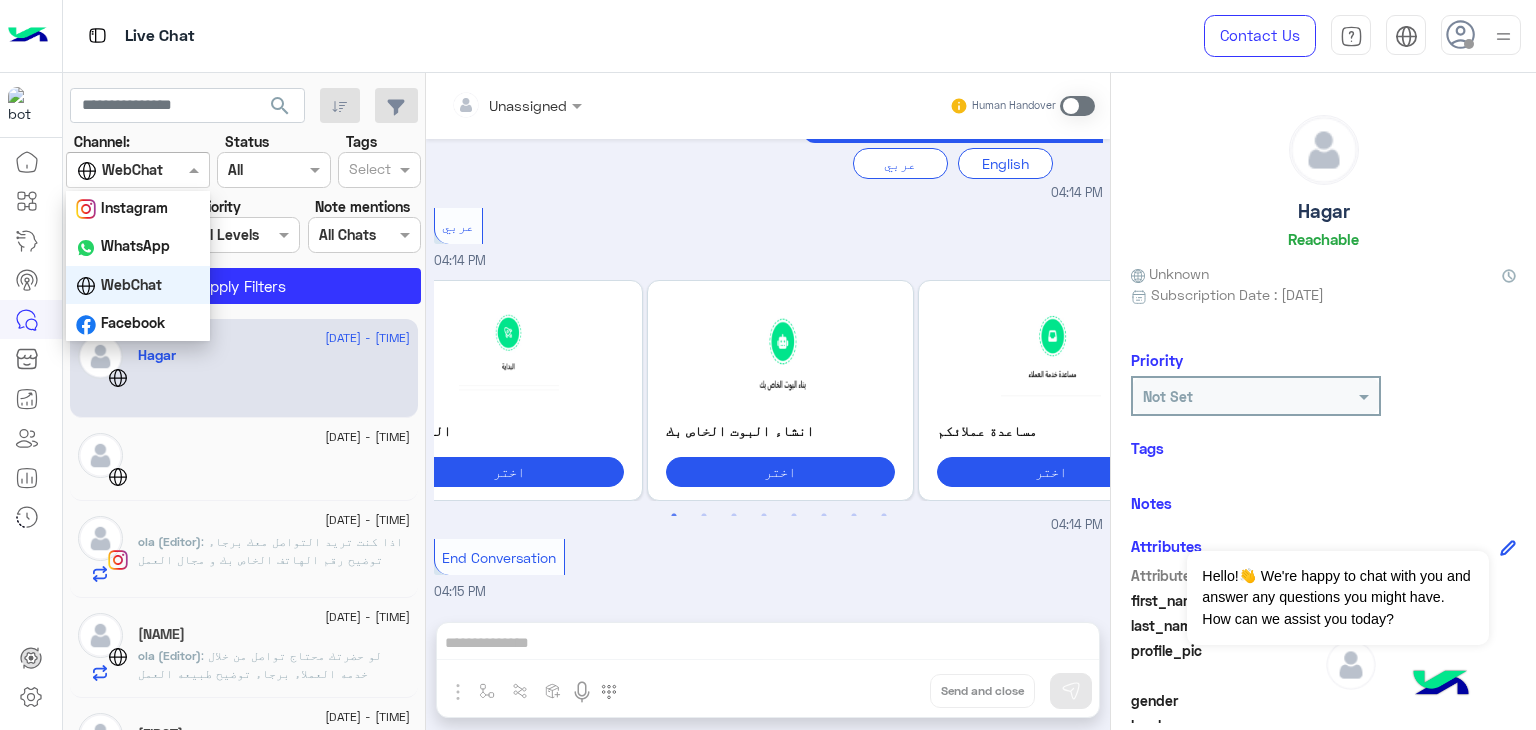 click on "WebChat" at bounding box center (131, 284) 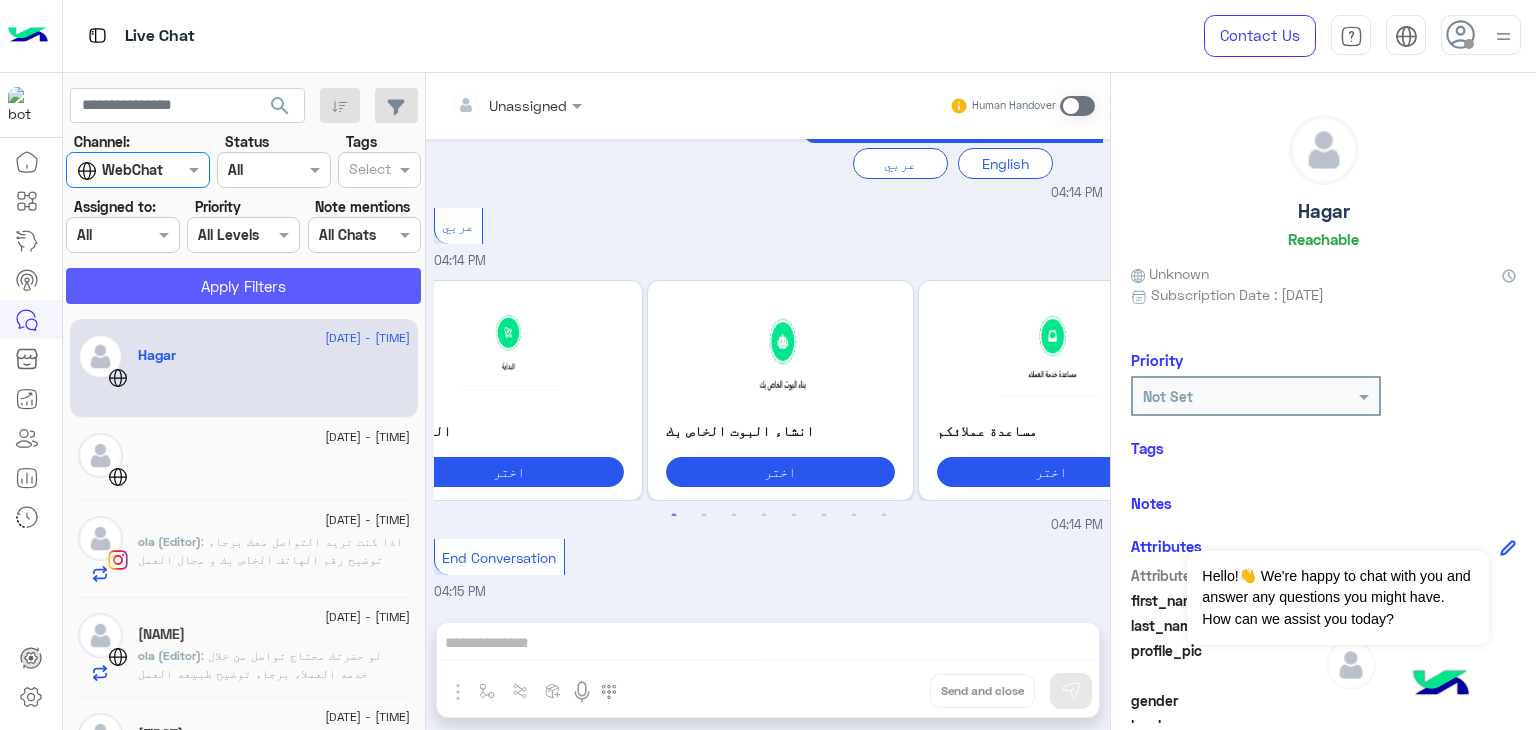 click on "Apply Filters" 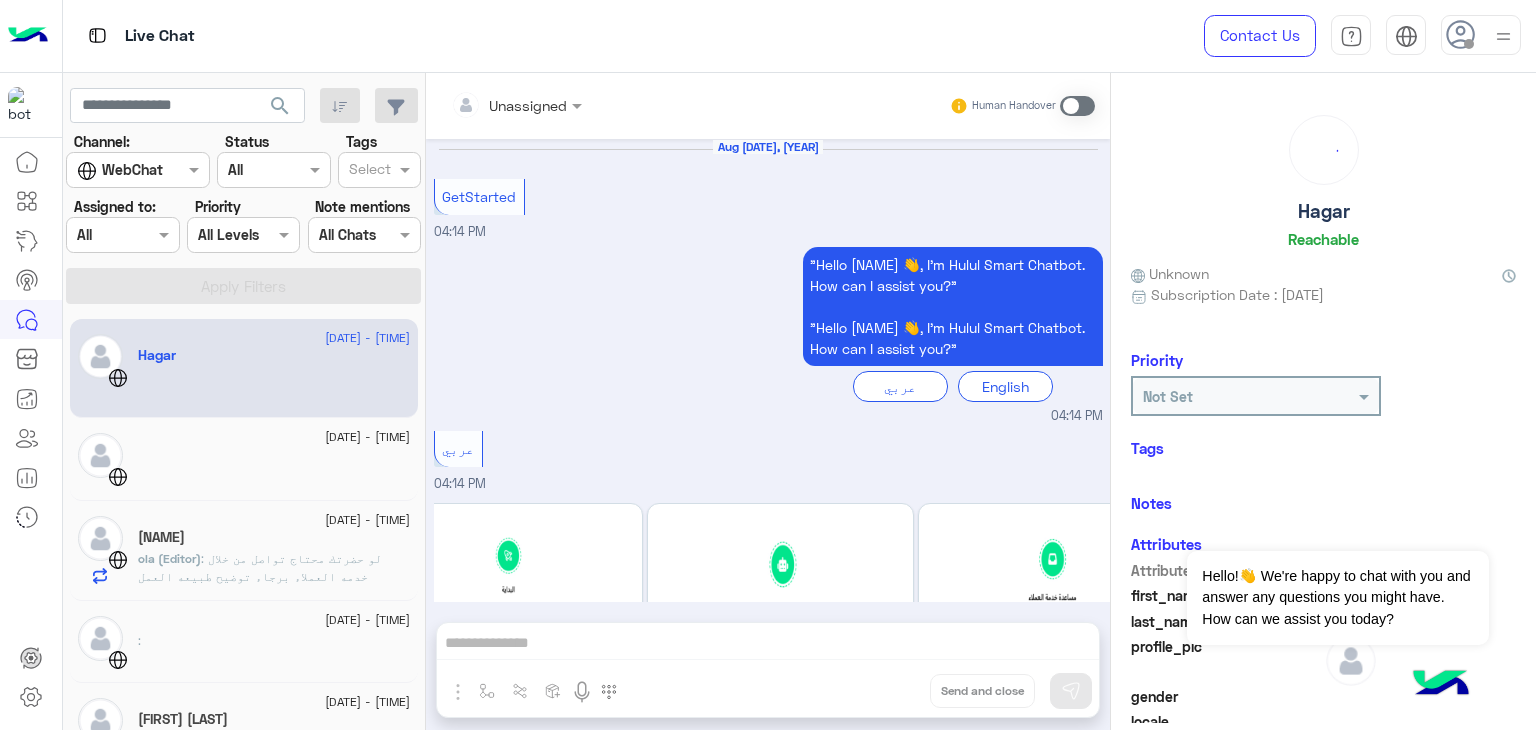 scroll, scrollTop: 233, scrollLeft: 0, axis: vertical 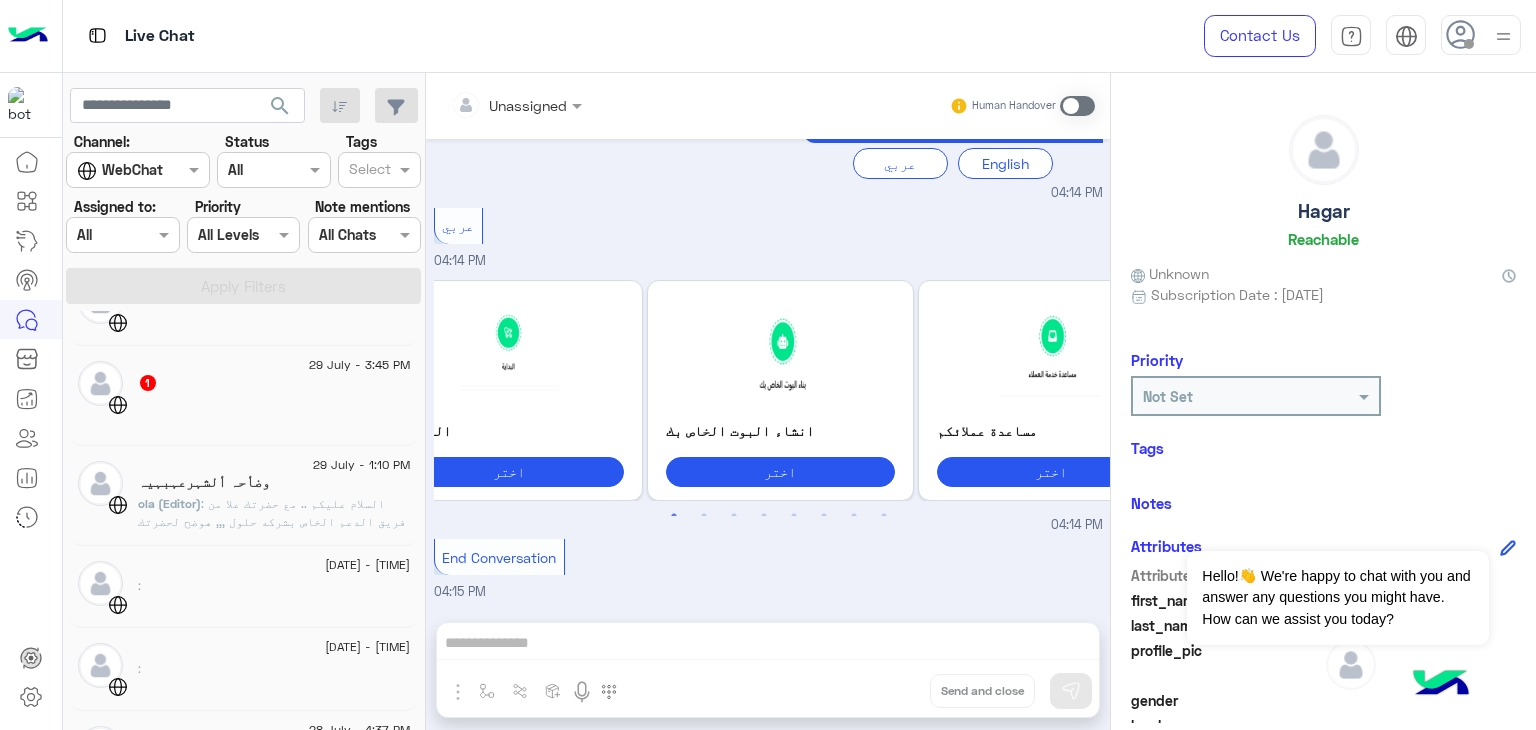 click on ": السلام عليكم .. مع حضرتك علا من فريق الدعم الخاص بشركه حلول ,,, هوضح لحضرتك بشكل سريع بالنسبه لحلول نحن شركة chatbot ، متخصصة في اللهجة العربية. نظرا لأننا شريك أعمال رسمي في META. وجودنا هو دعمك في حل التحول الرقمي الذي تدعمه الذكاء الاصطناعي التوليدية ، وكذلك لوضعك في عصر التجارة الاجتماعية تقدر برضو حضرتك تزور الموقع الرسمي الخاص بينا " " و لو في اي استفسار اخر تقدر توضحه و هيتم الرد في اقرب وقت https://hulul.ai/" 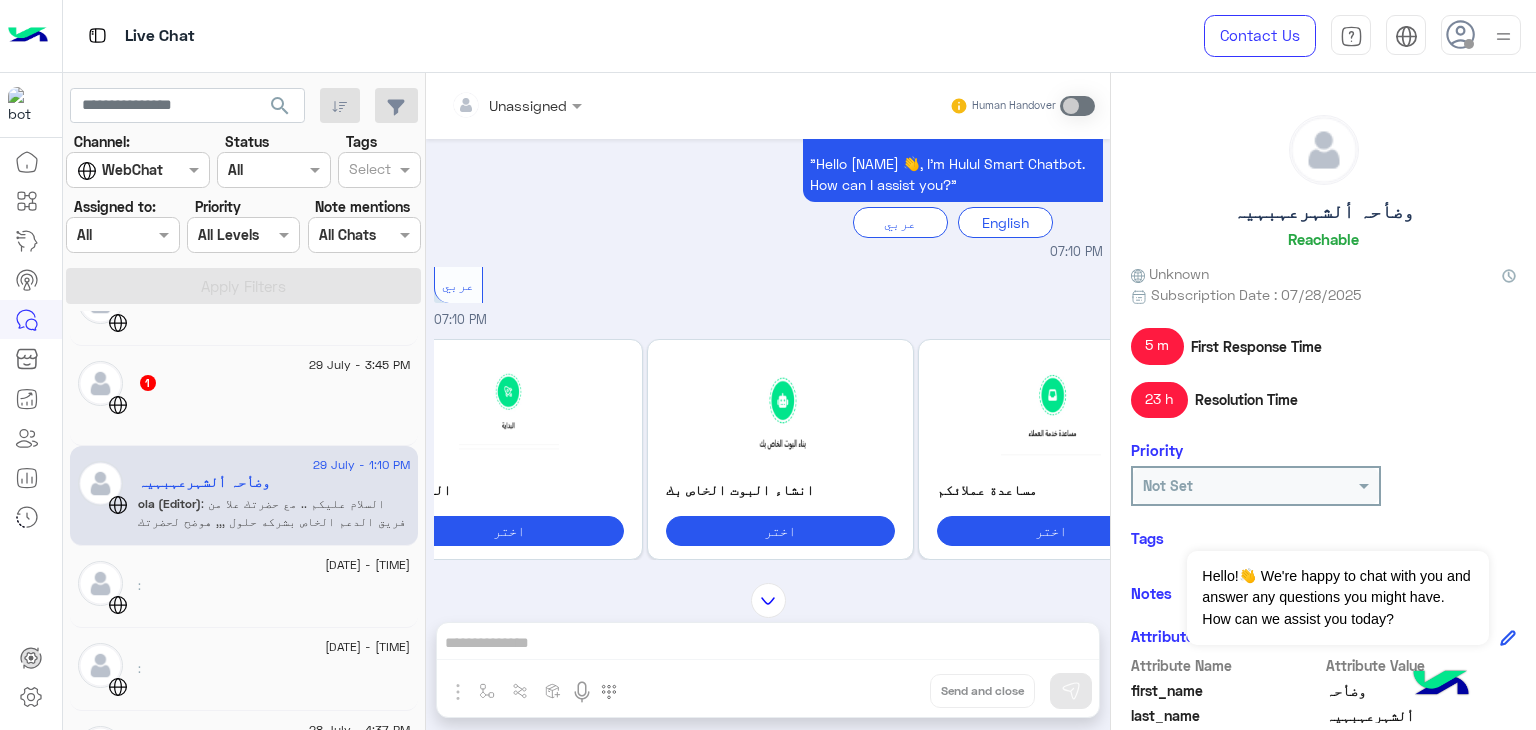 scroll, scrollTop: 36, scrollLeft: 0, axis: vertical 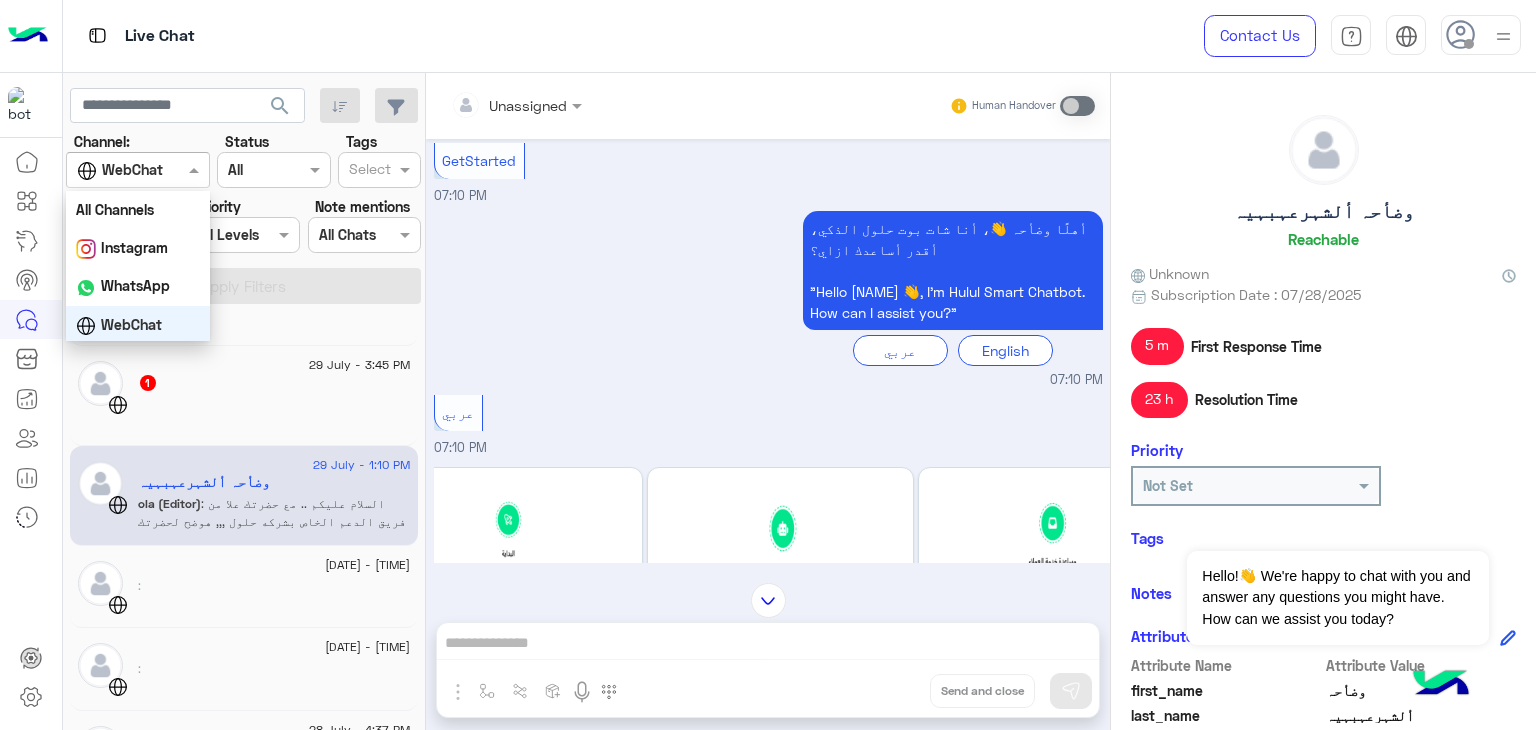 click at bounding box center (138, 169) 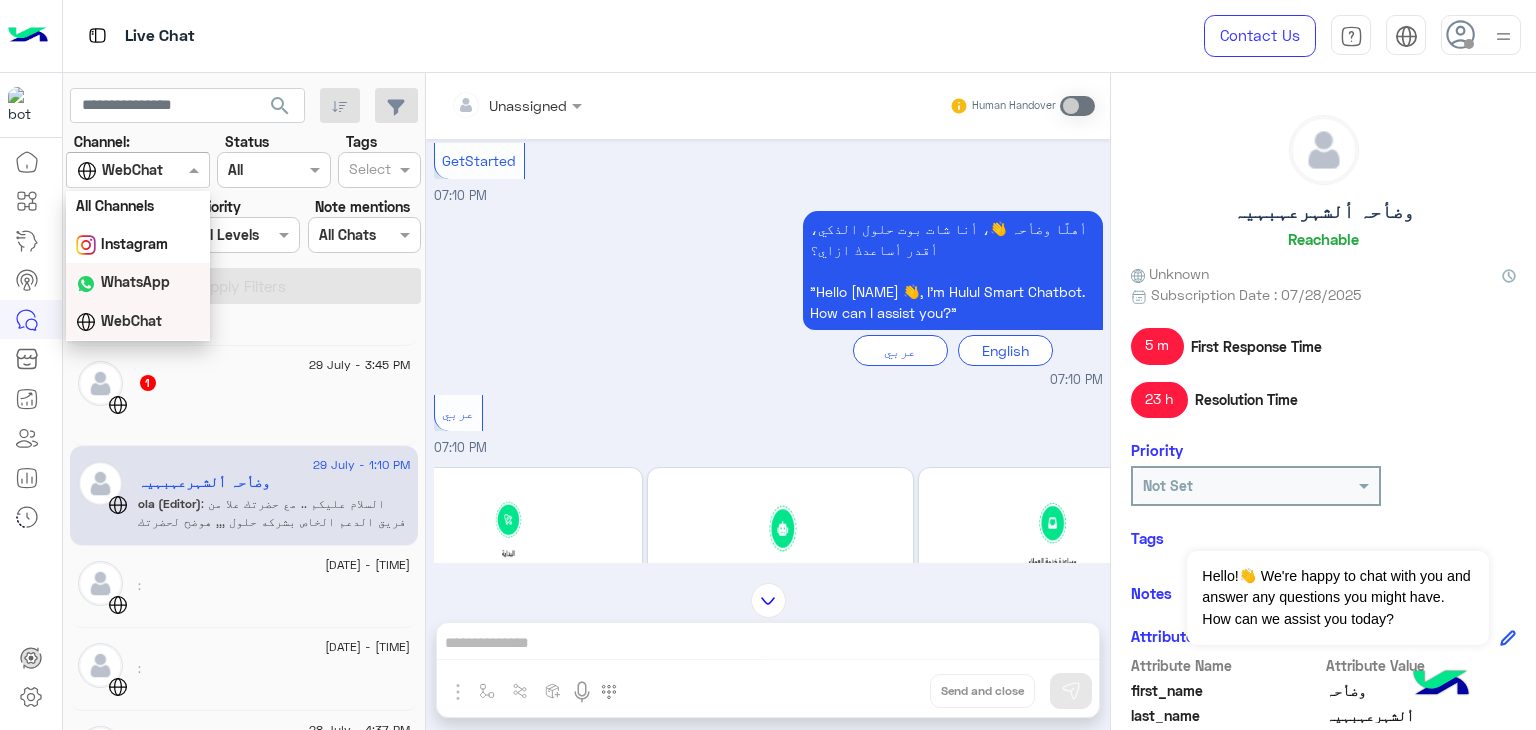 scroll, scrollTop: 0, scrollLeft: 0, axis: both 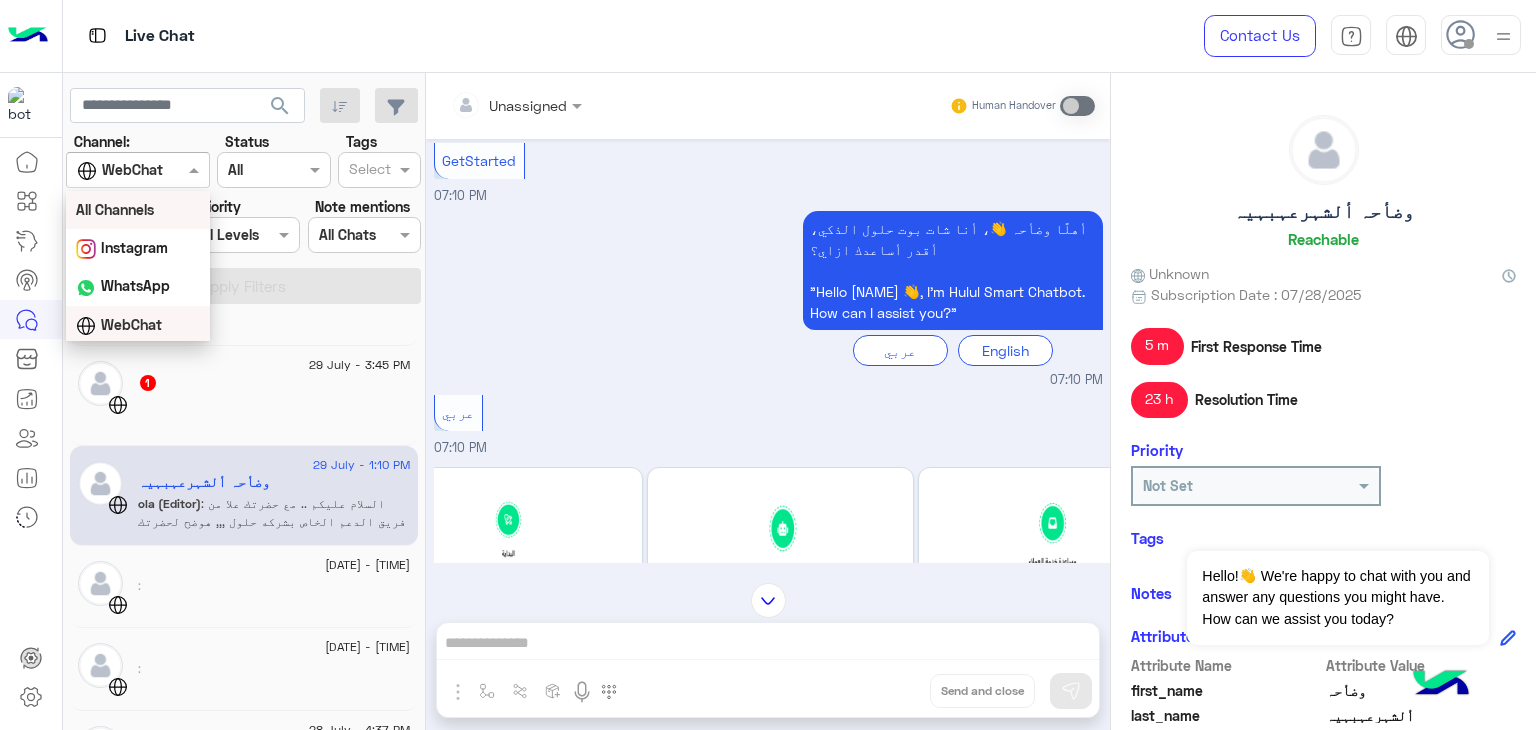 click on "All Channels" at bounding box center [138, 209] 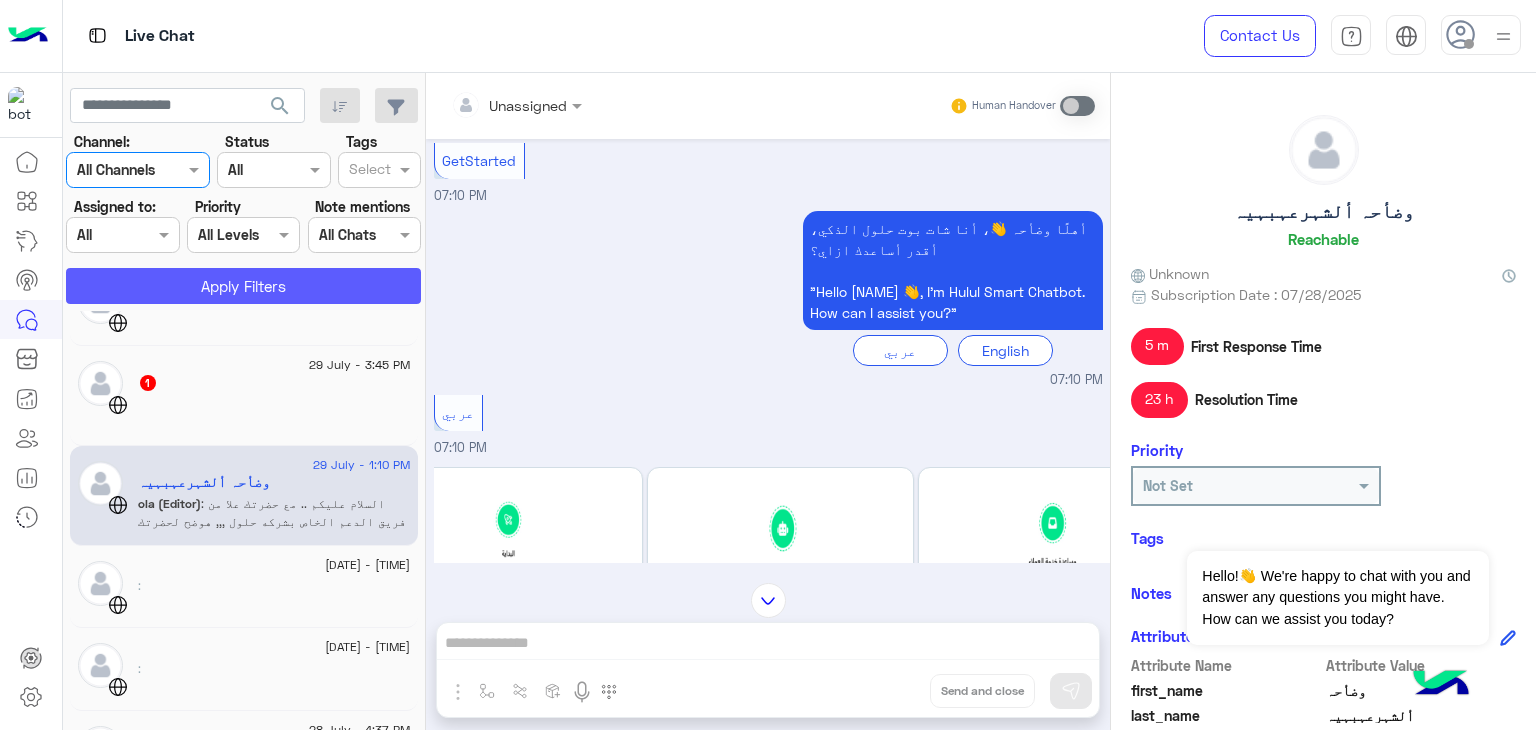 click on "Apply Filters" 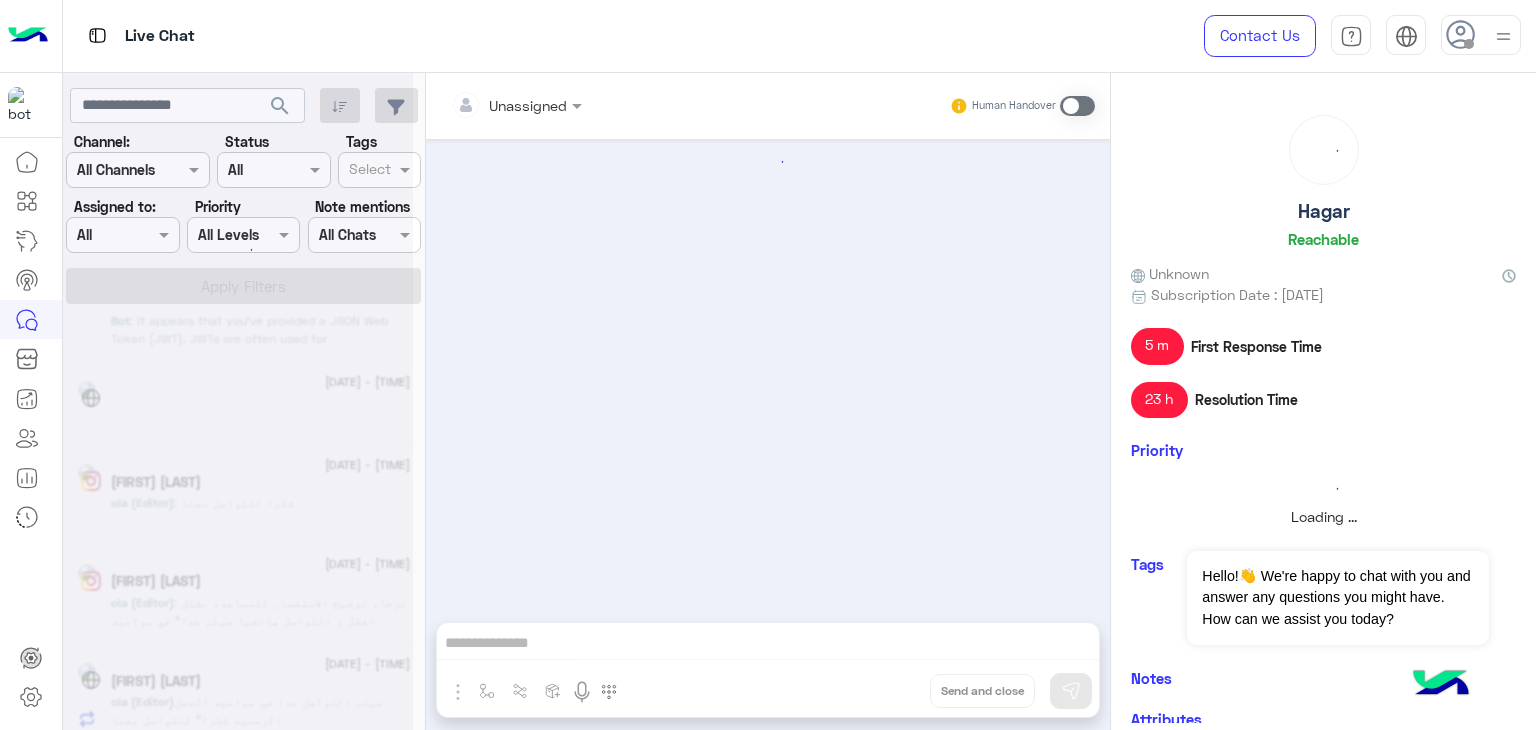 scroll, scrollTop: 0, scrollLeft: 0, axis: both 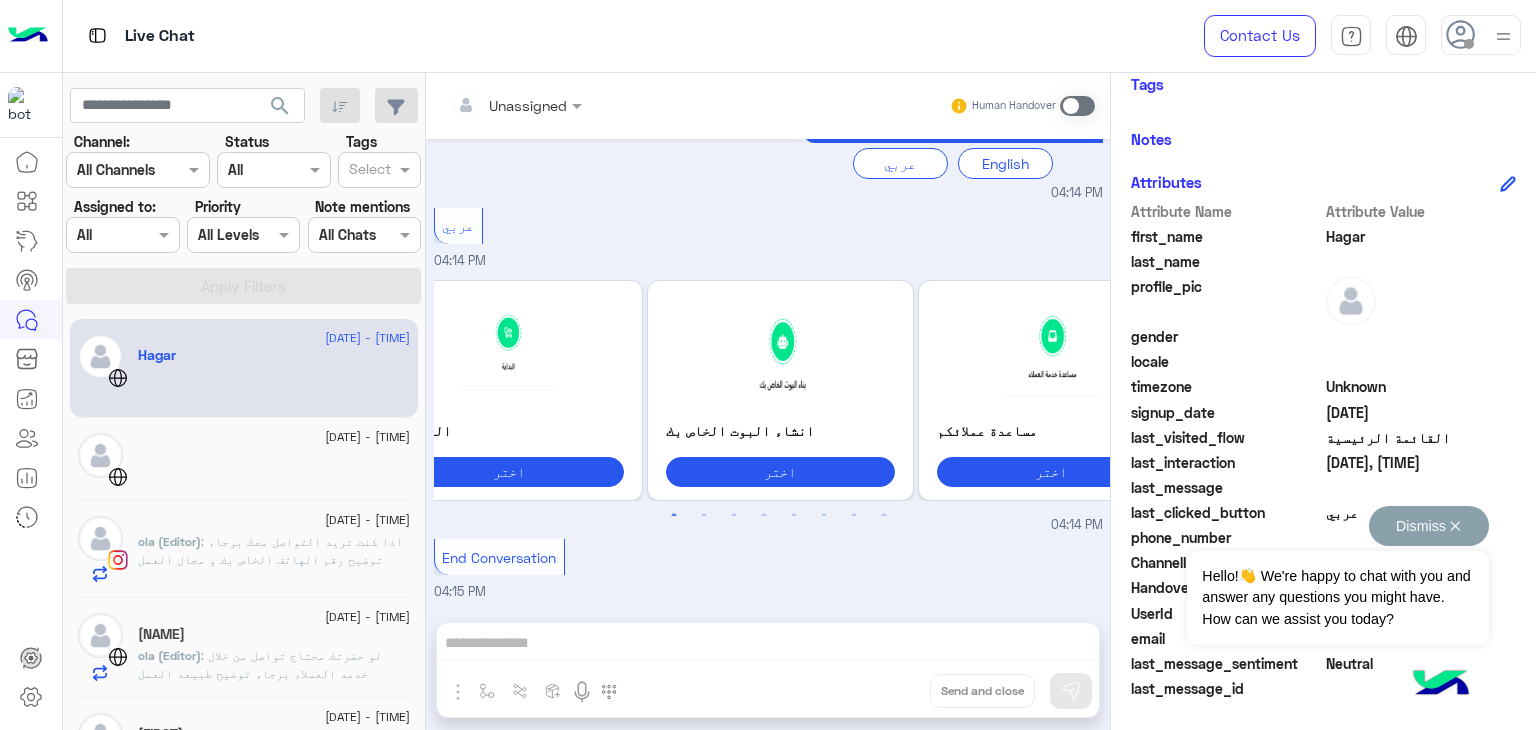 click on "Dismiss ✕" at bounding box center [1429, 526] 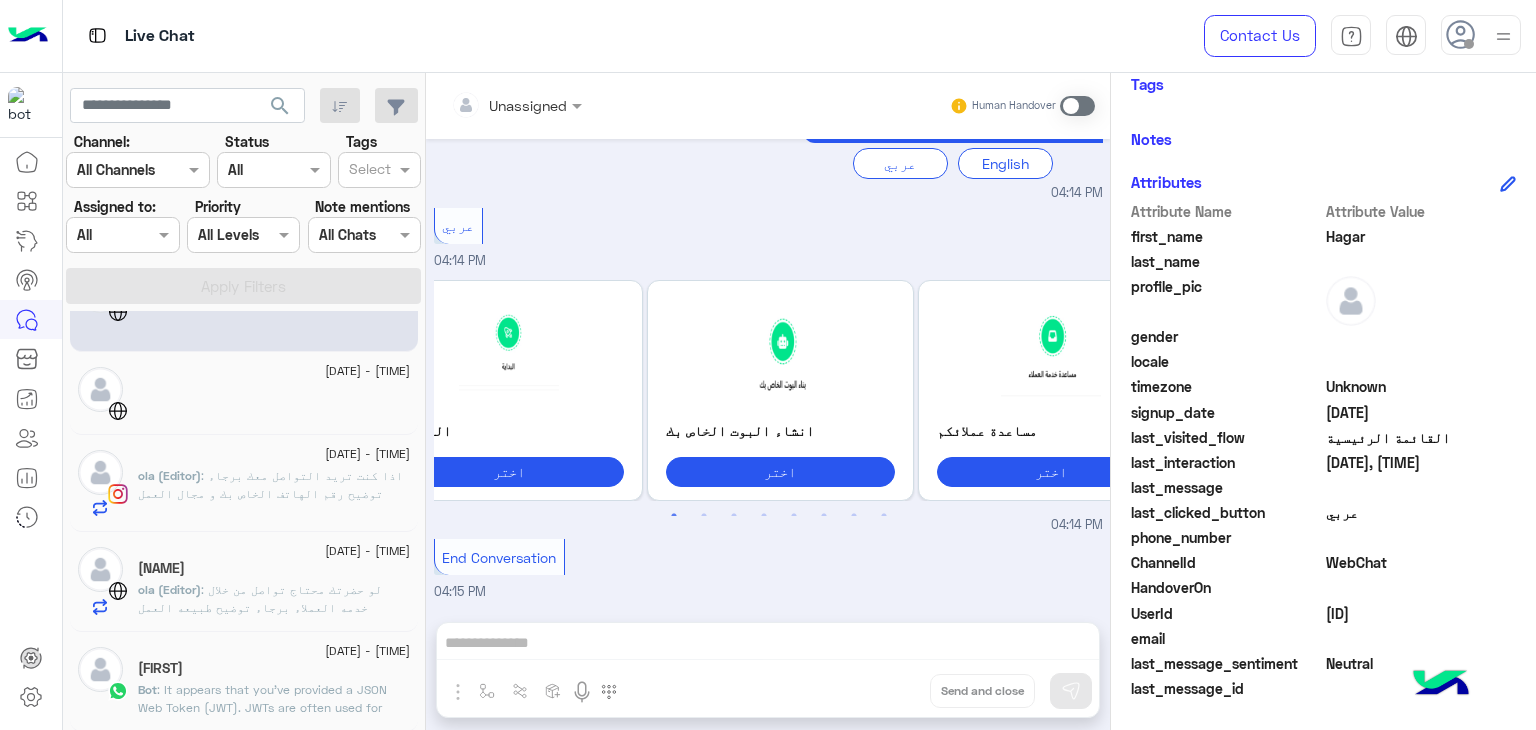 scroll, scrollTop: 100, scrollLeft: 0, axis: vertical 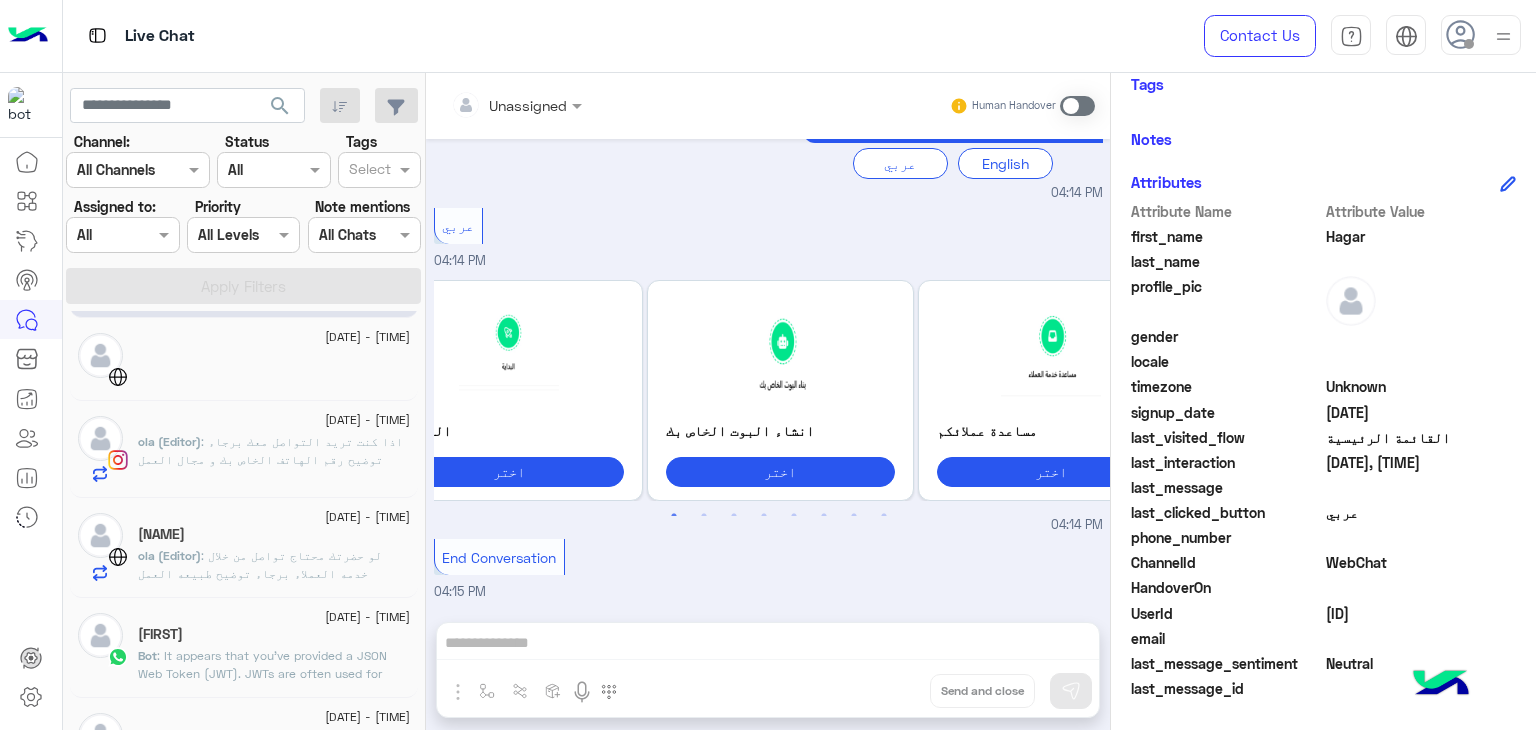 click on "[DATE] - [TIME]" 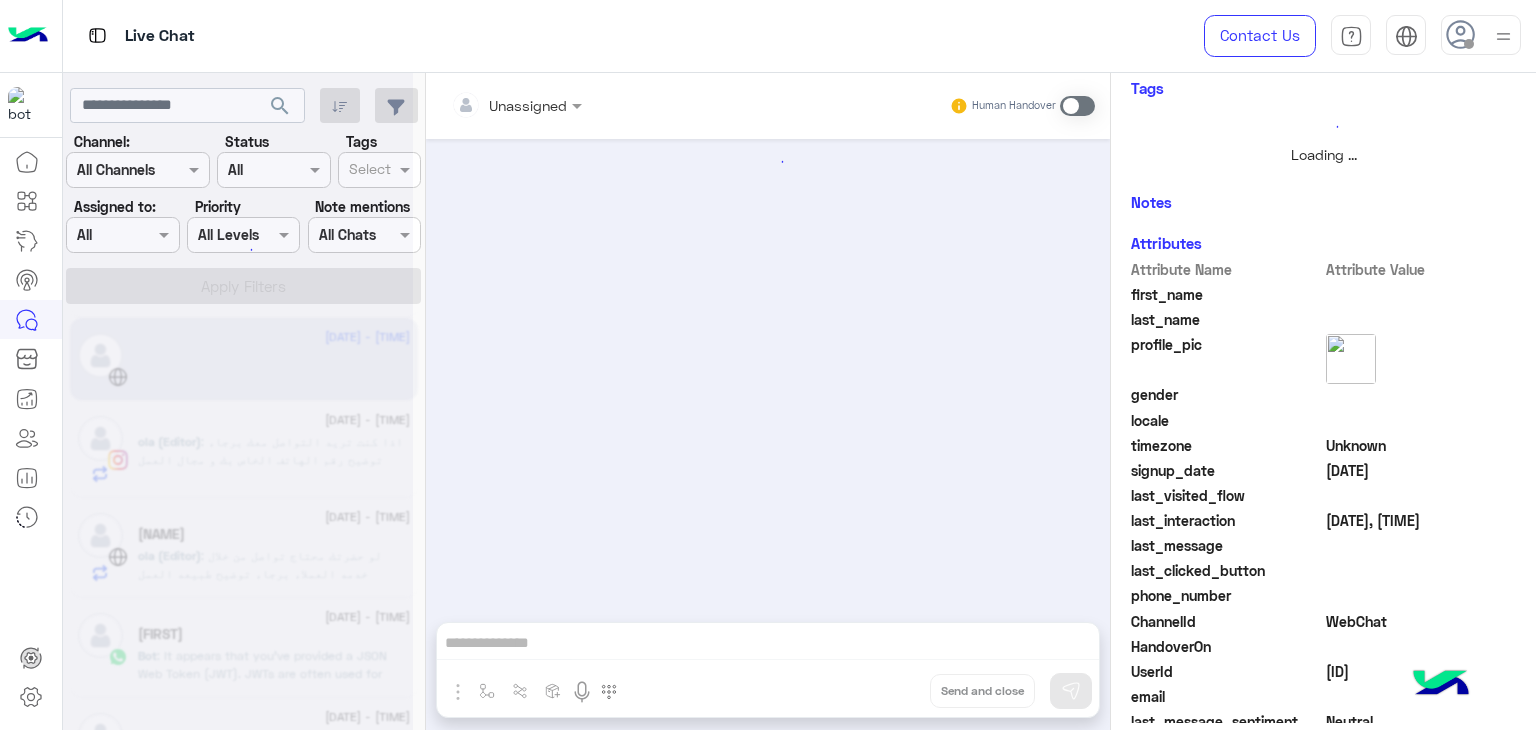 scroll, scrollTop: 368, scrollLeft: 0, axis: vertical 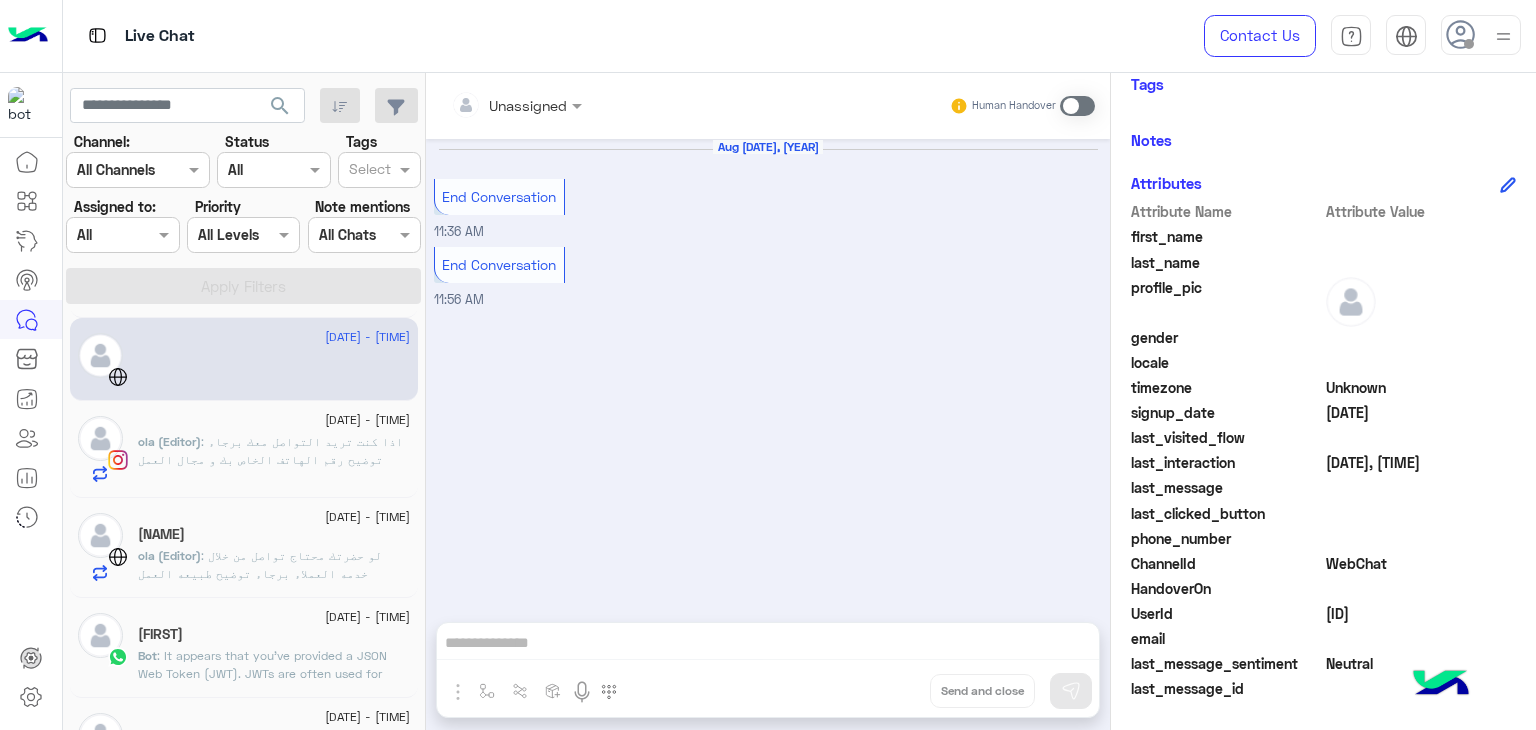 click on "[FIRST] (Editor)  : اذا كنت تريد التواصل معك برجاء توضيح رقم الهاتف الخاص بك و مجال العمل" 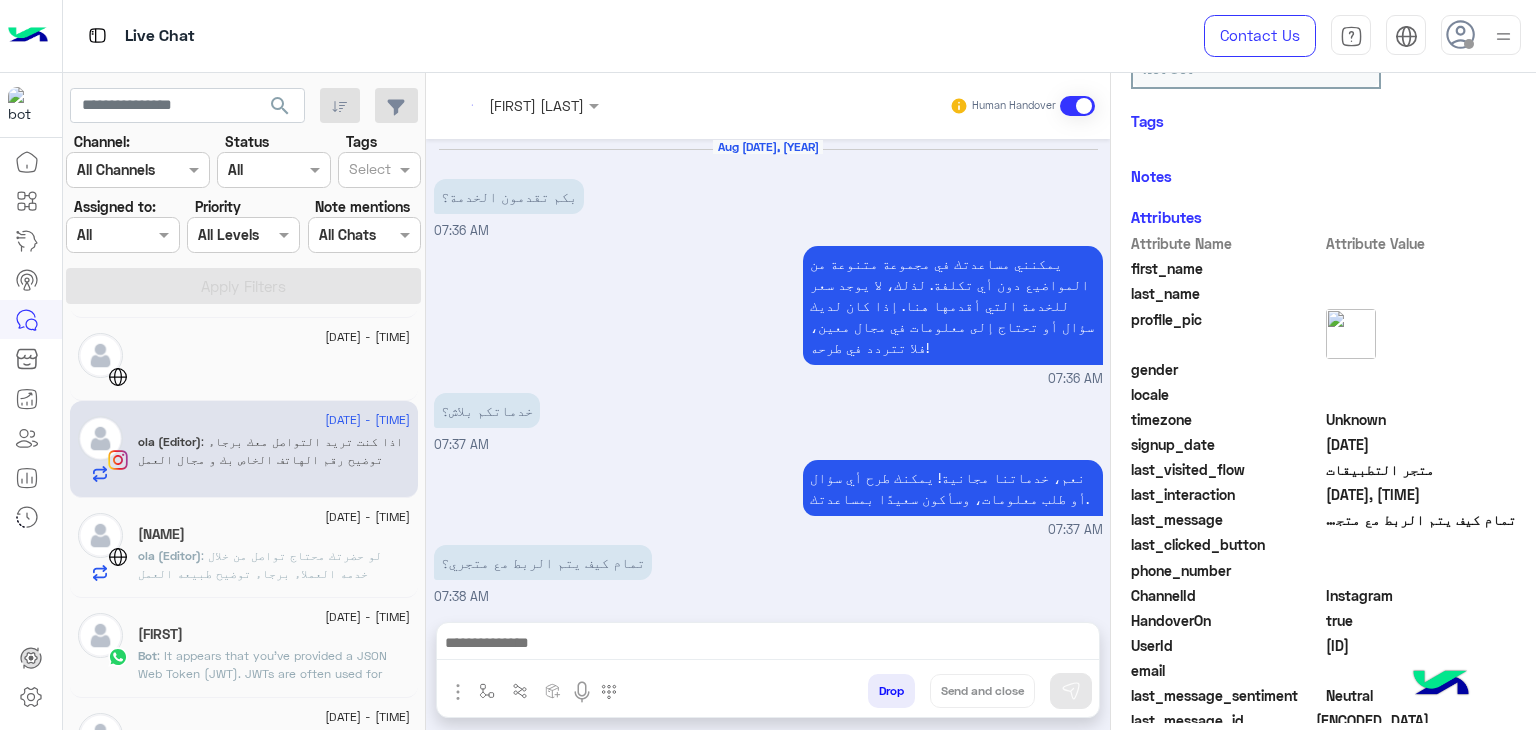 scroll, scrollTop: 373, scrollLeft: 0, axis: vertical 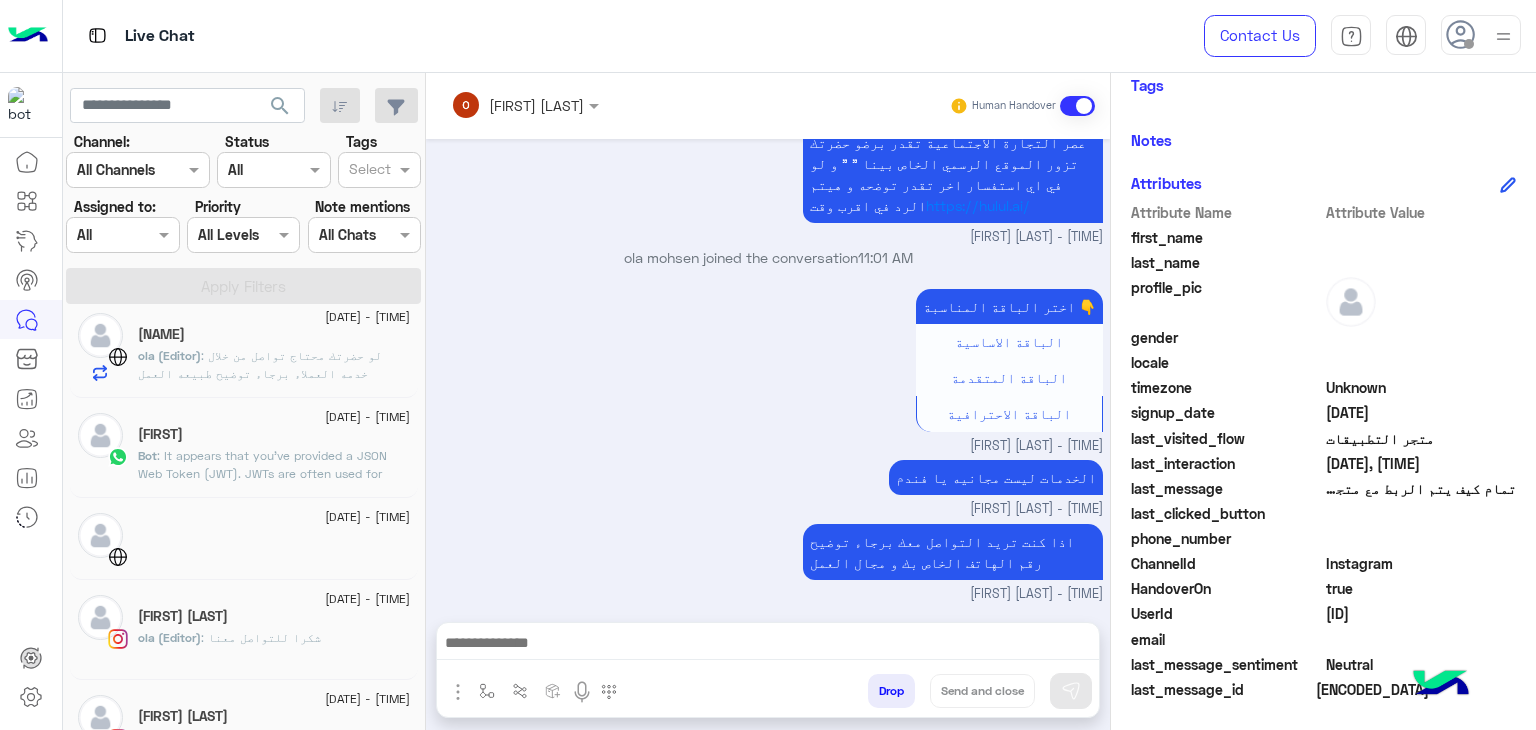 click on "[DATE] - [TIME]  Mo_od_ai   Bot : It appears that you've provided a JSON Web Token (JWT). JWTs are often used for authentication and information exchange in web applications. They typically consist of three parts: a header, a payload, and a signature.
- **Header**: Contains metadata about the token, including the type of token and the signing algorithm used.
- **Payload**: Contains the claims or the data associated with the token, such as user information and expiration time.
- **Signature**: Created by taking the encoded header and payload, and signing it using a secret key.
If you need assistance with a specific aspect of this JWT, such as decoding it, validating it, or understanding its claims, please provide more context or specific questions. However, please avoid sharing sensitive tokens or data on public forums for security reasons." 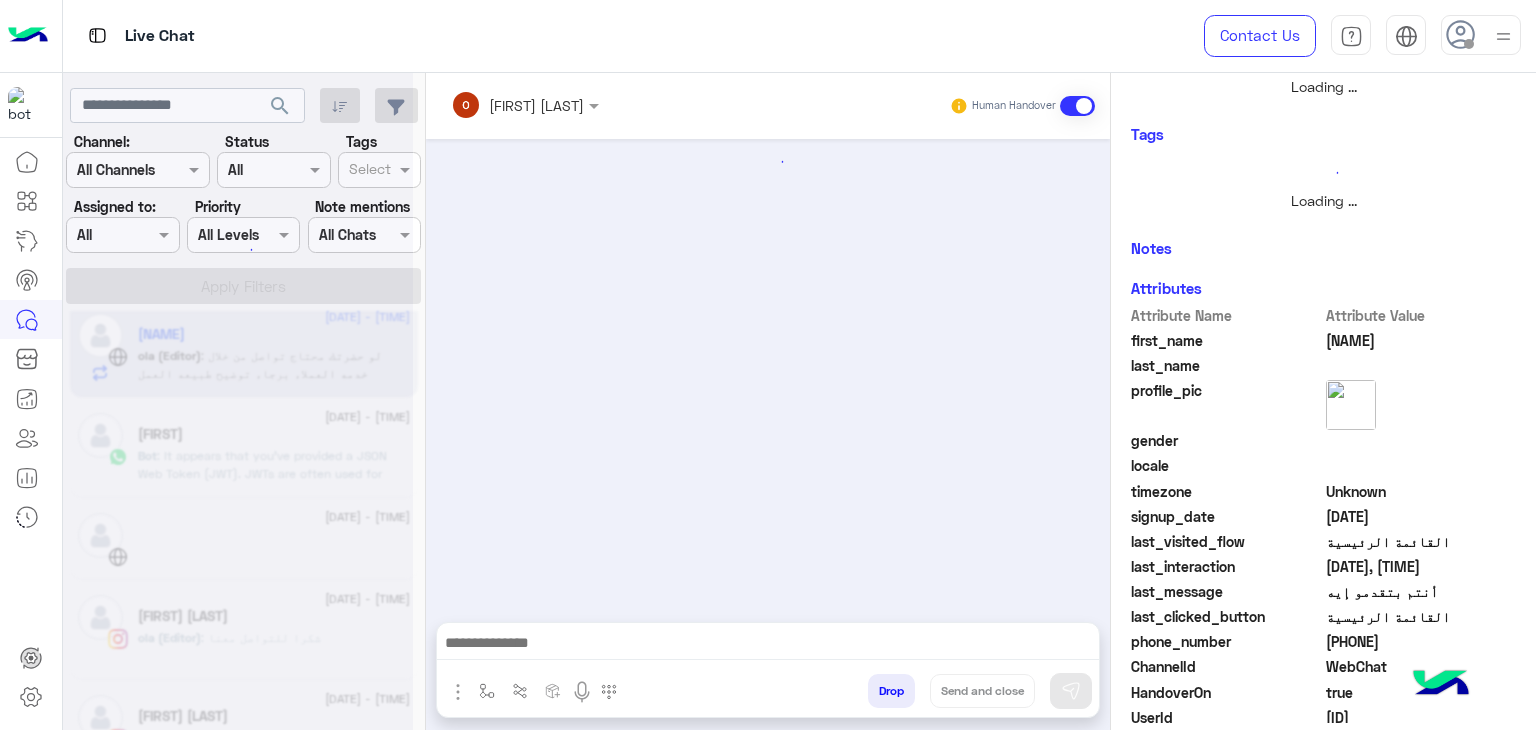 scroll, scrollTop: 427, scrollLeft: 0, axis: vertical 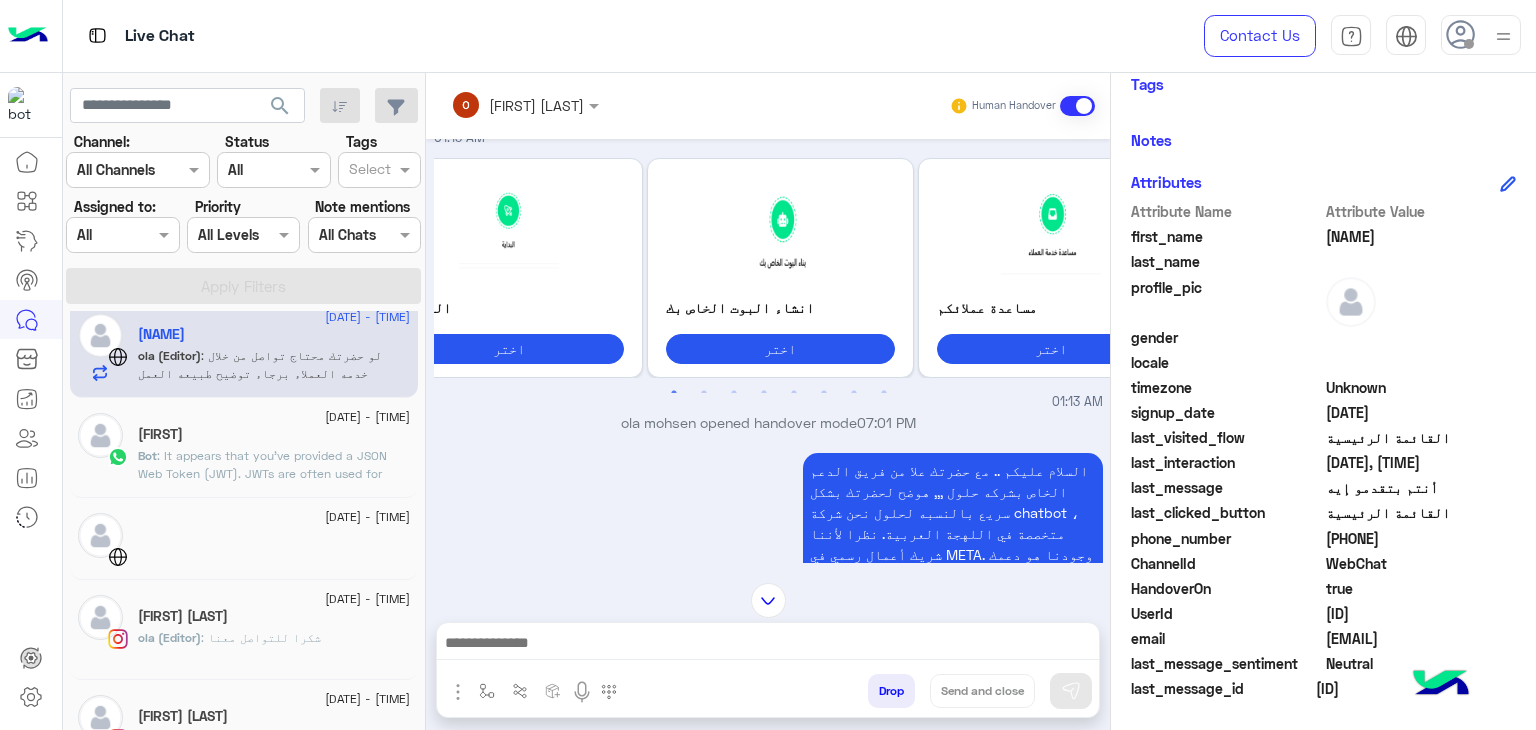 click on "[FIRST]" 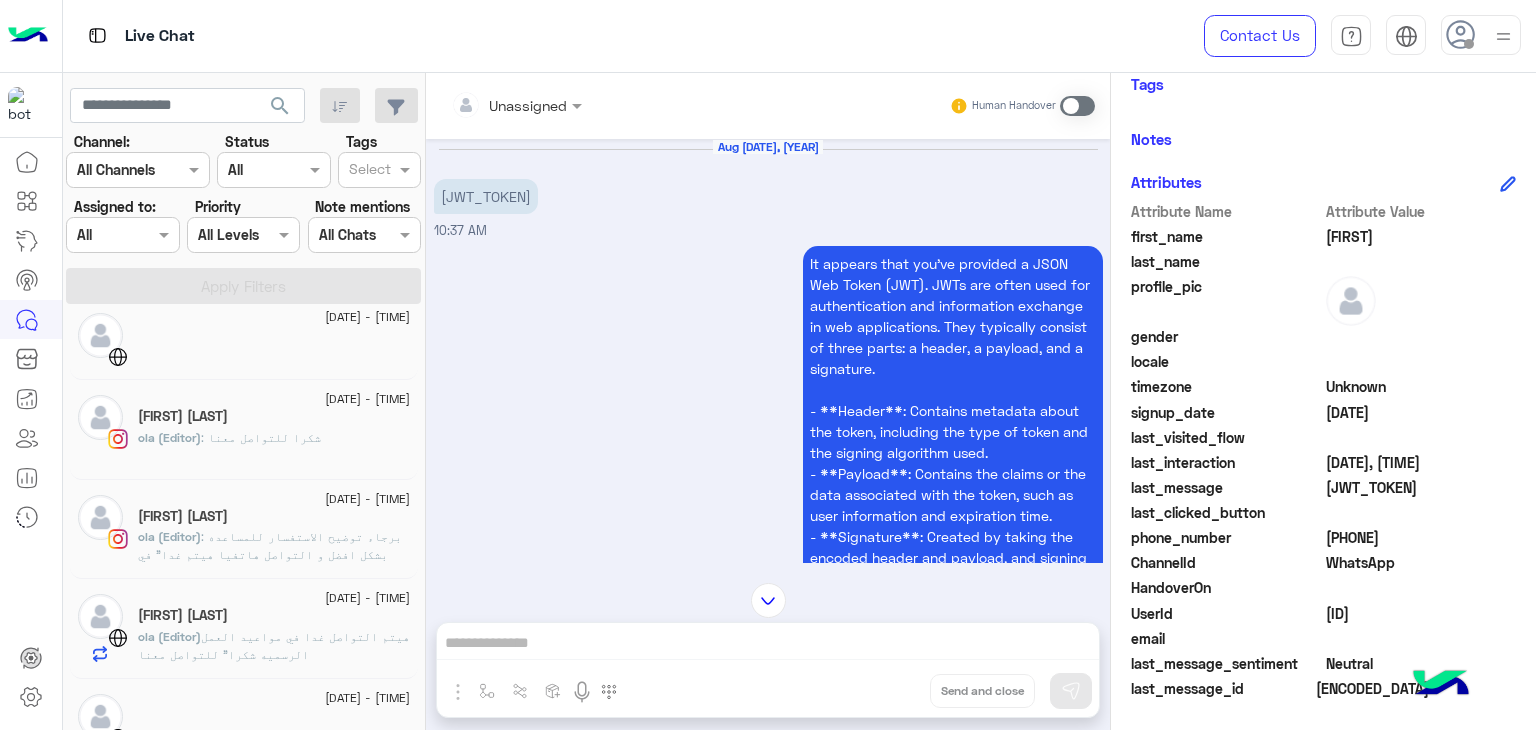 click on "[FIRST] [LAST]" 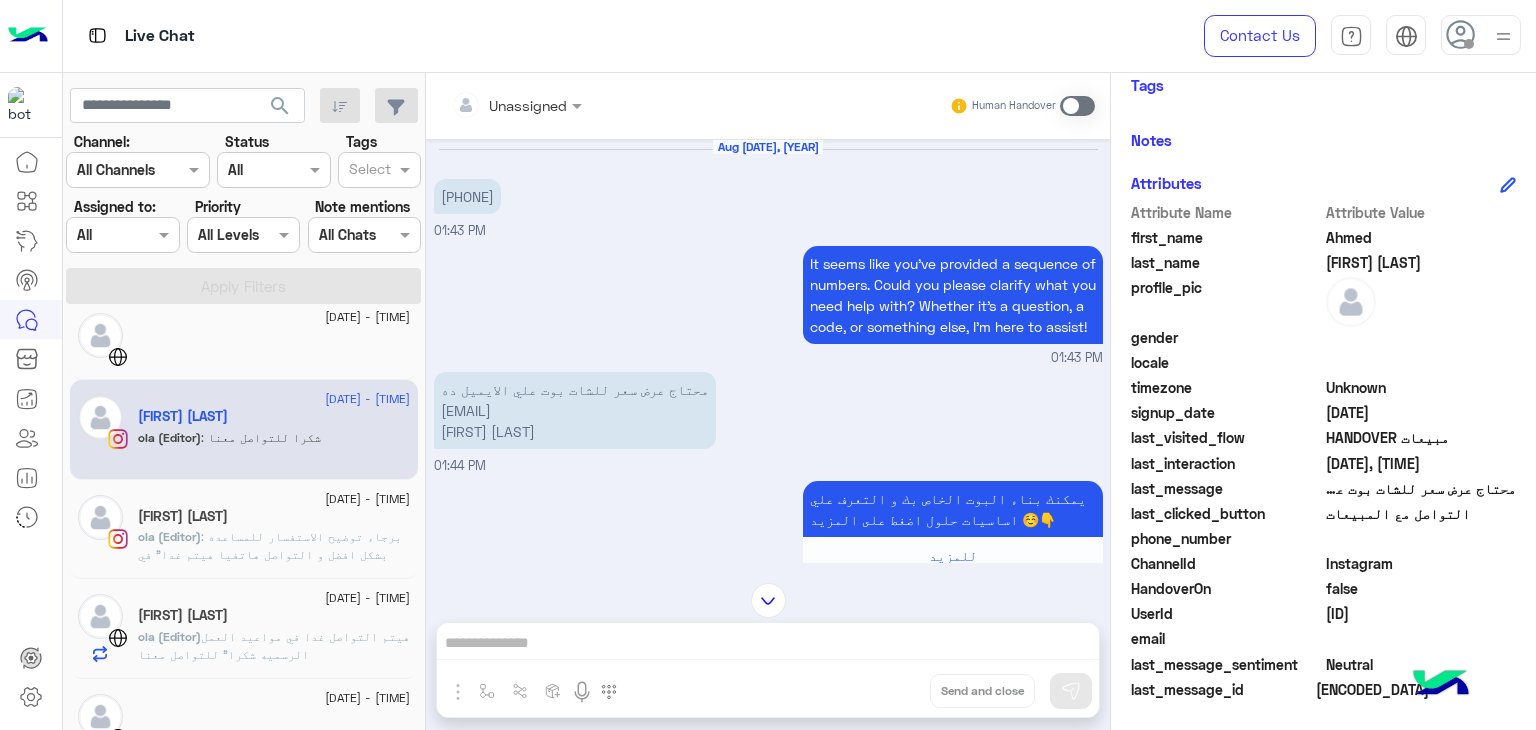 click on "محتاج عرض سعر للشات بوت علي الايميل ده  [EMAIL] [FIRST] [LAST]" at bounding box center (575, 410) 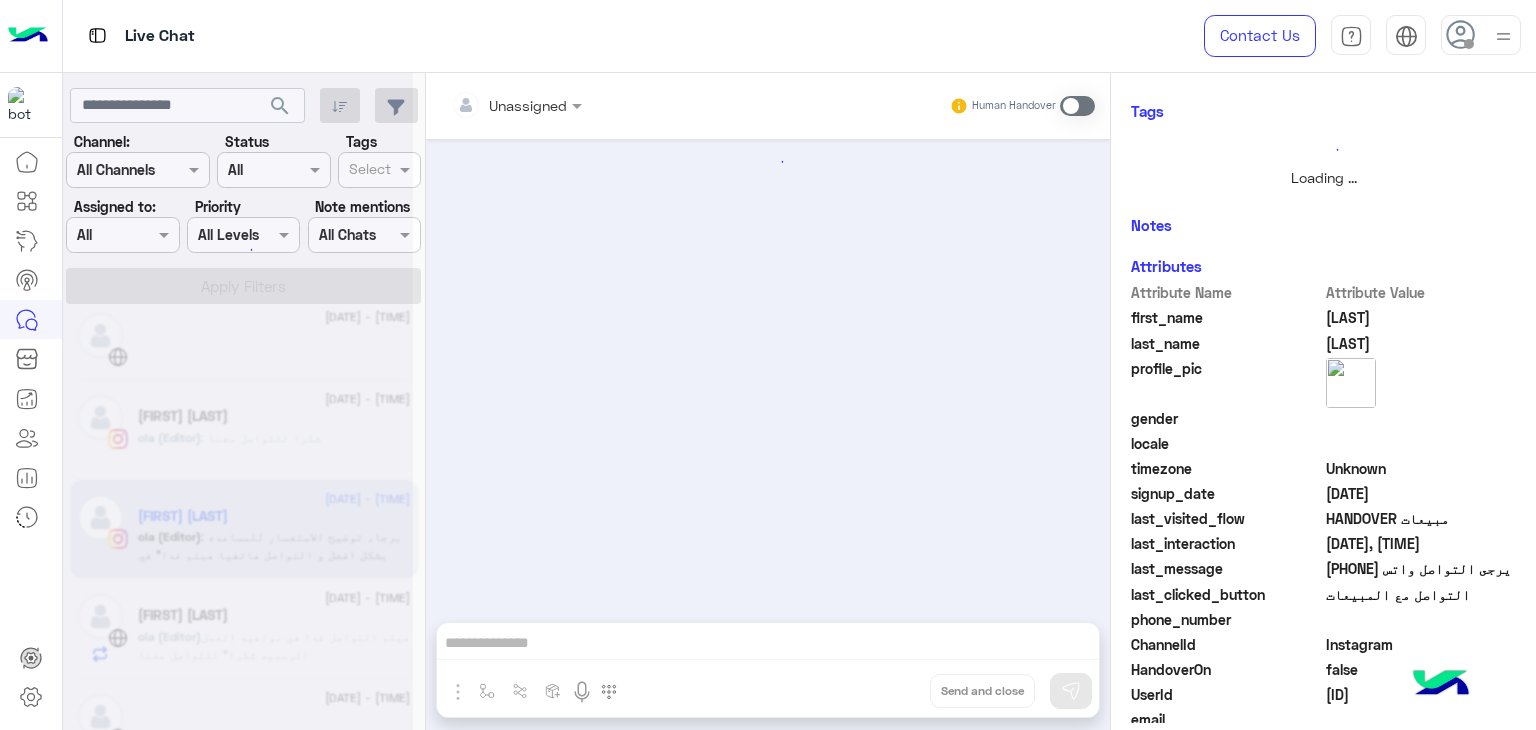 scroll, scrollTop: 480, scrollLeft: 0, axis: vertical 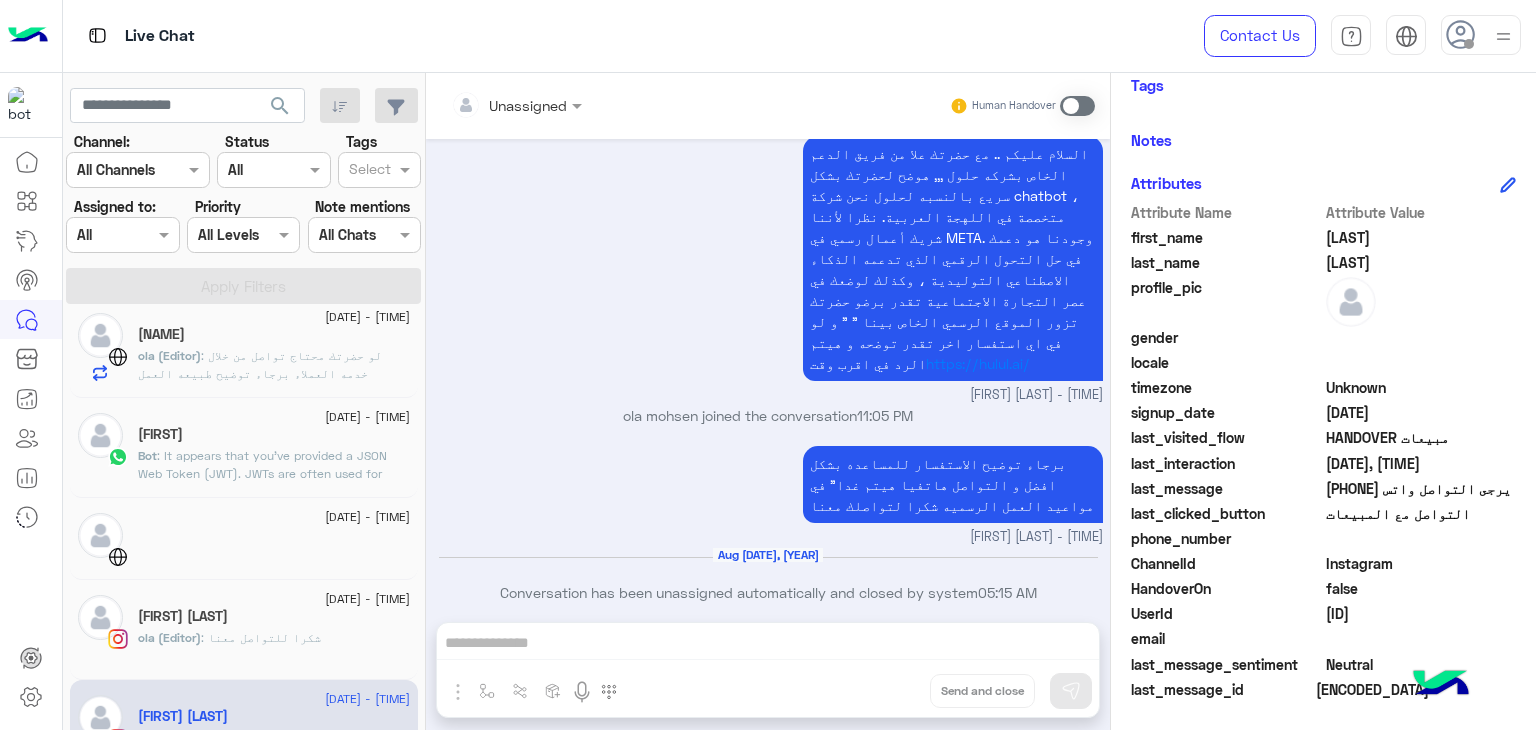 click on "[DATE] - [TIME]" 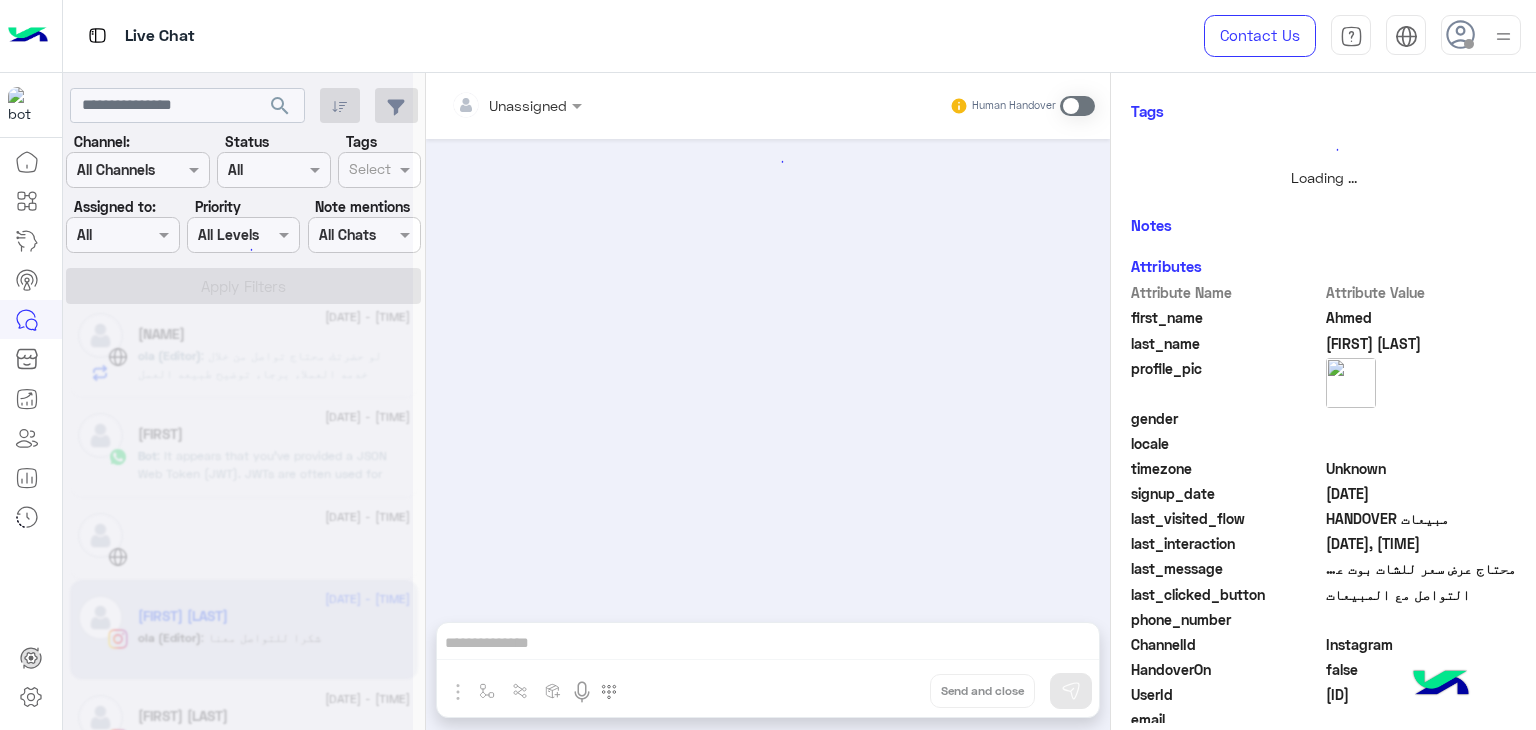 scroll, scrollTop: 480, scrollLeft: 0, axis: vertical 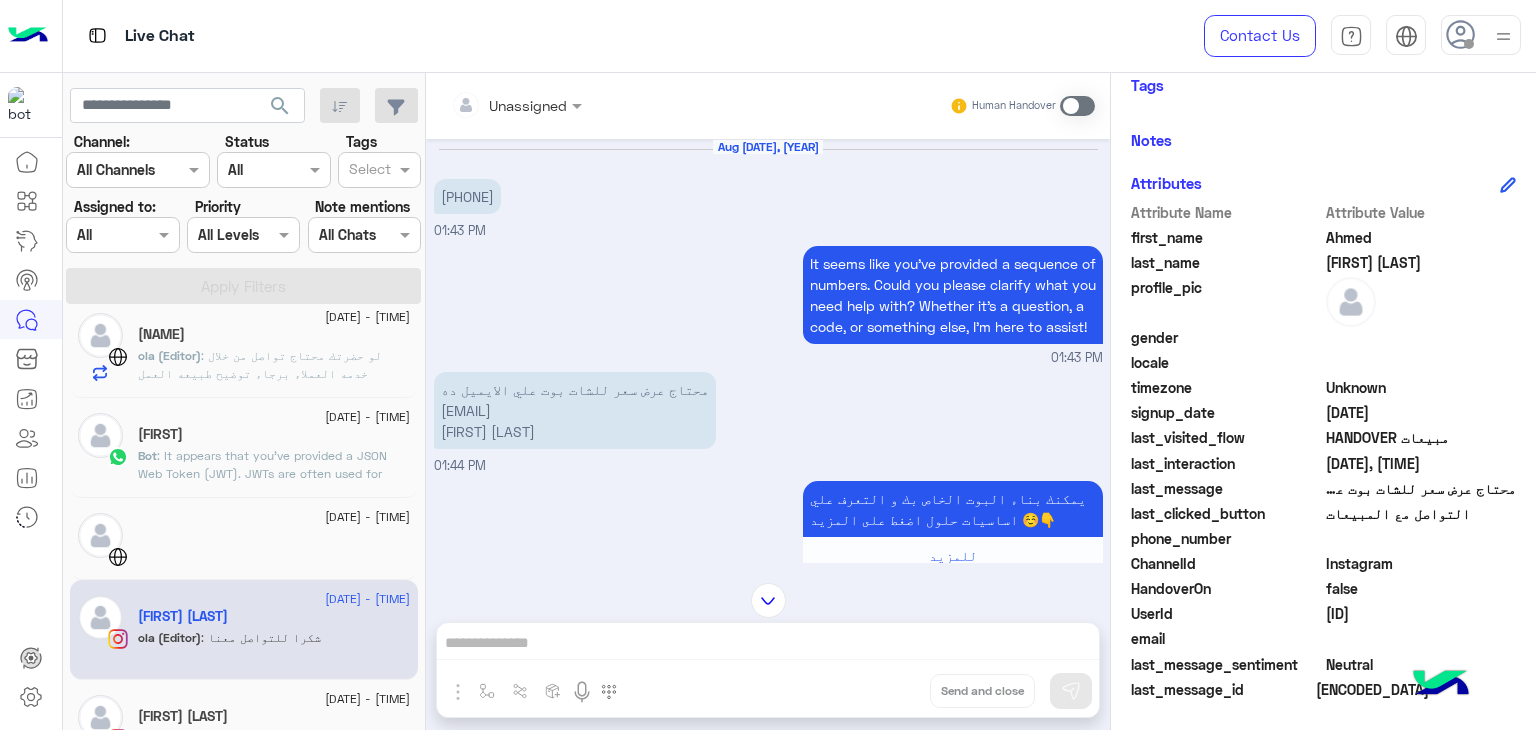 click on ": لو حضرتك محتاج تواصل  من خلال خدمه العملاء برجاء توضيح طبيعه العمل" 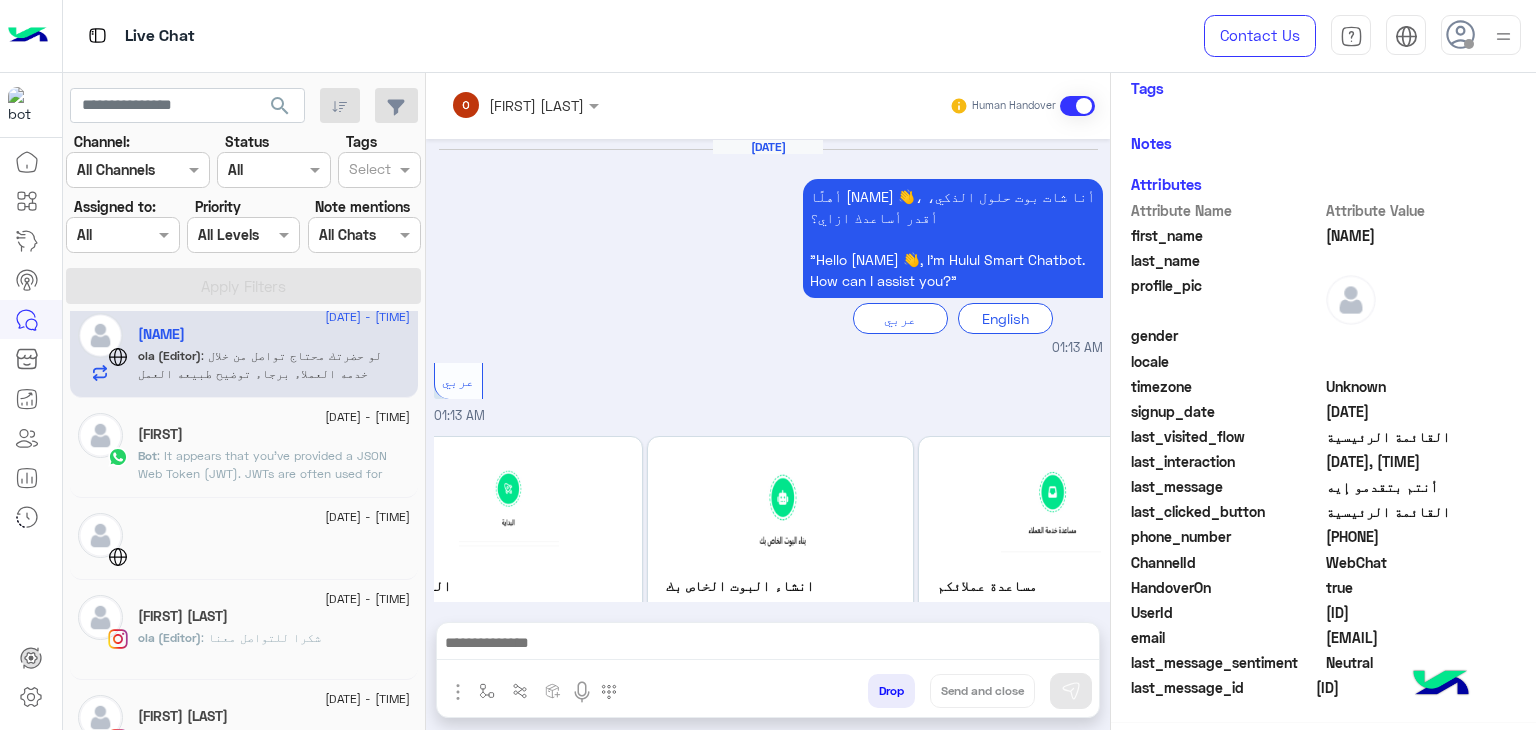scroll, scrollTop: 396, scrollLeft: 0, axis: vertical 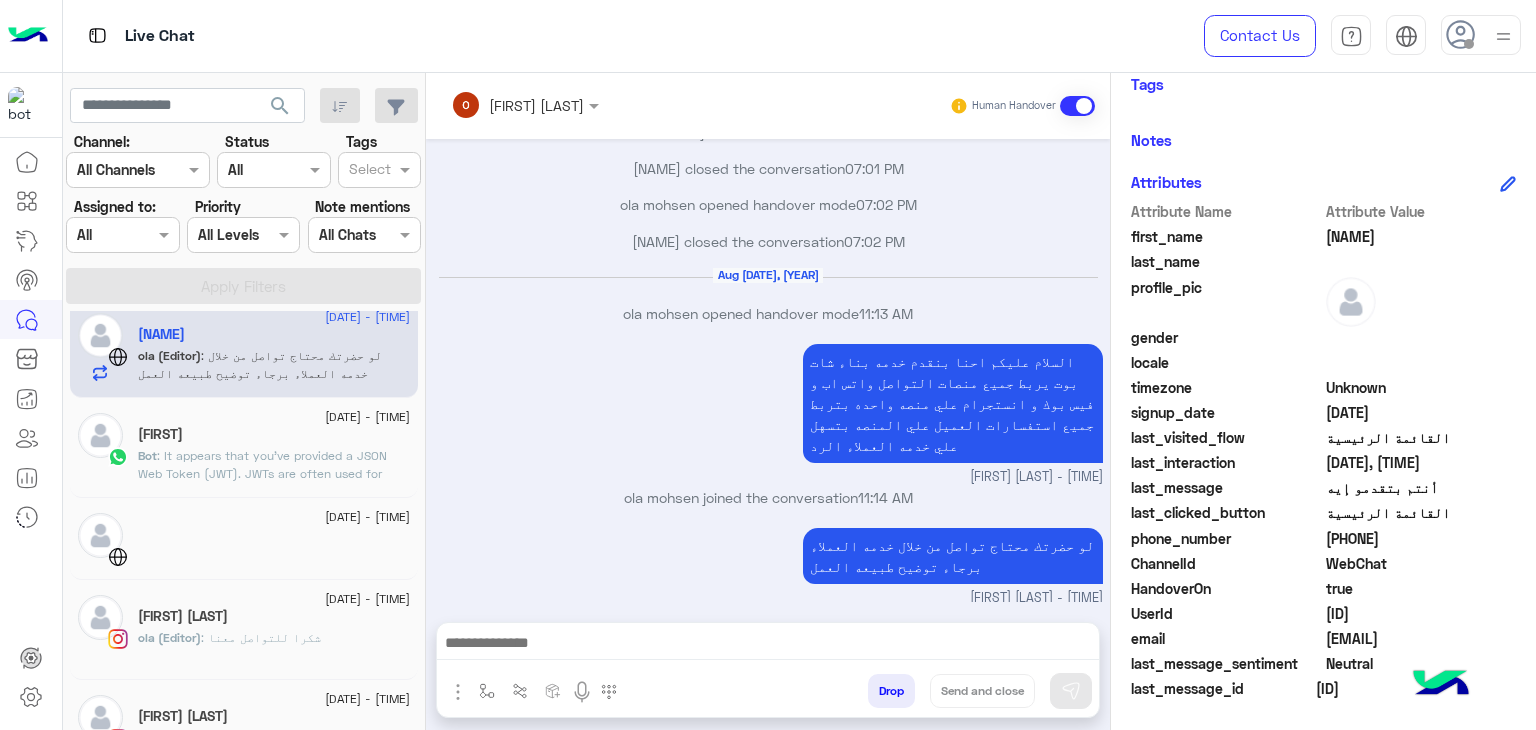 click on ": It appears that you've provided a JSON Web Token (JWT). JWTs are often used for authentication and information exchange in web applications. They typically consist of three parts: a header, a payload, and a signature.
- **Header**: Contains metadata about the token, including the type of token and the signing algorithm used.
- **Payload**: Contains the claims or the data associated with the token, such as user information and expiration time.
- **Signature**: Created by taking the encoded header and payload, and signing it using a secret key.
If you need assistance with a specific aspect of this JWT, such as decoding it, validating it, or understanding its claims, please provide more context or specific questions. However, please avoid sharing sensitive tokens or data on public forums for security reasons." 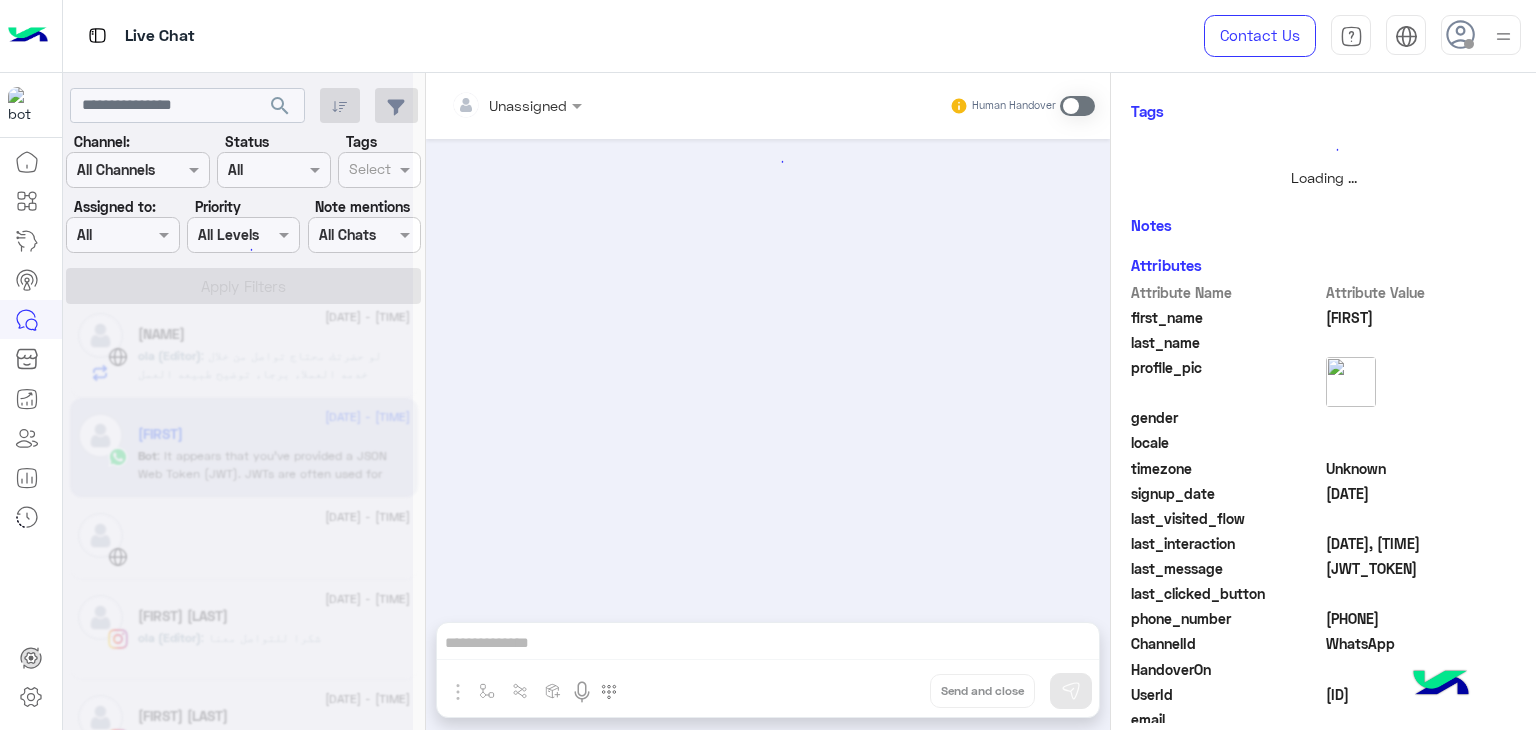 scroll, scrollTop: 427, scrollLeft: 0, axis: vertical 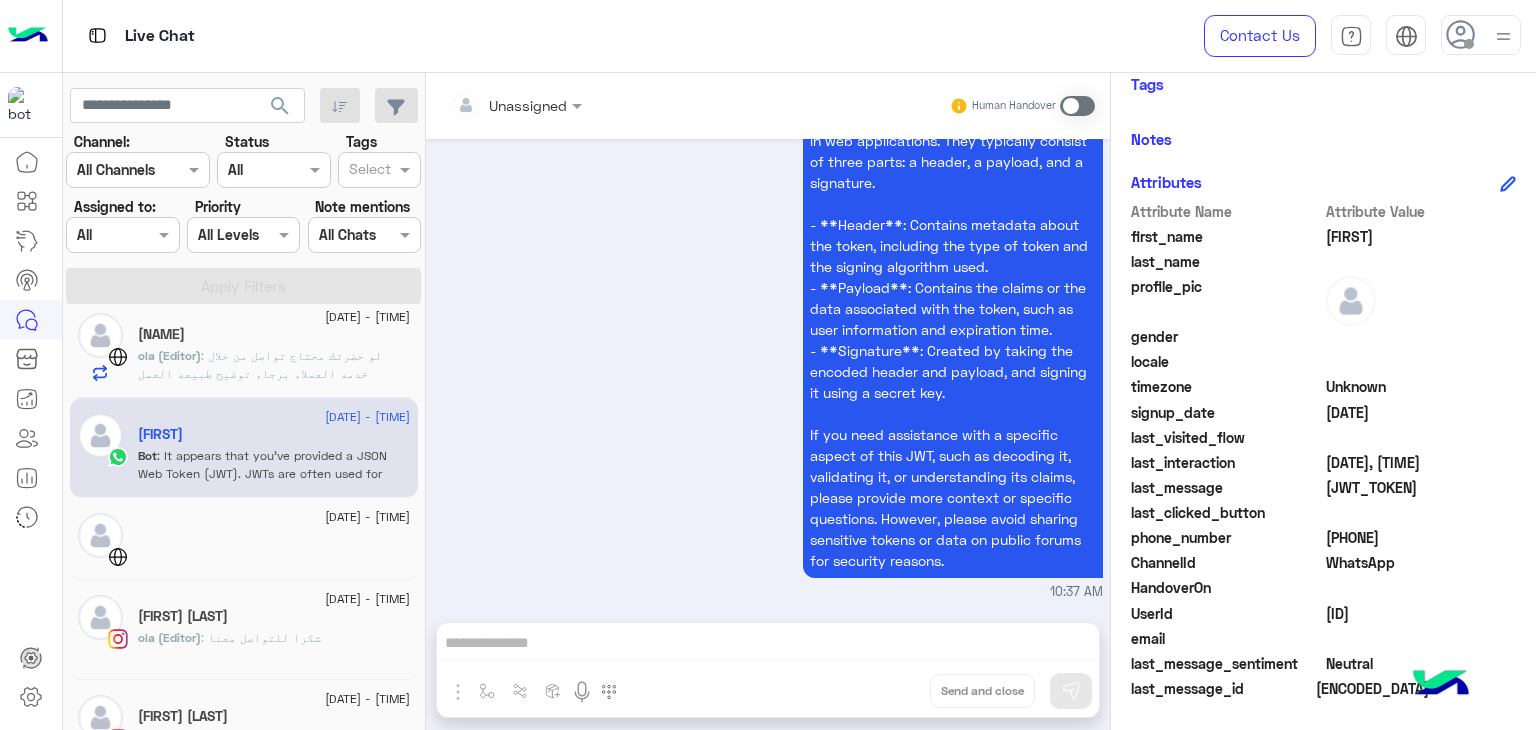 click on "[NAME] (Editor)  : شكرا للتواصل معنا" 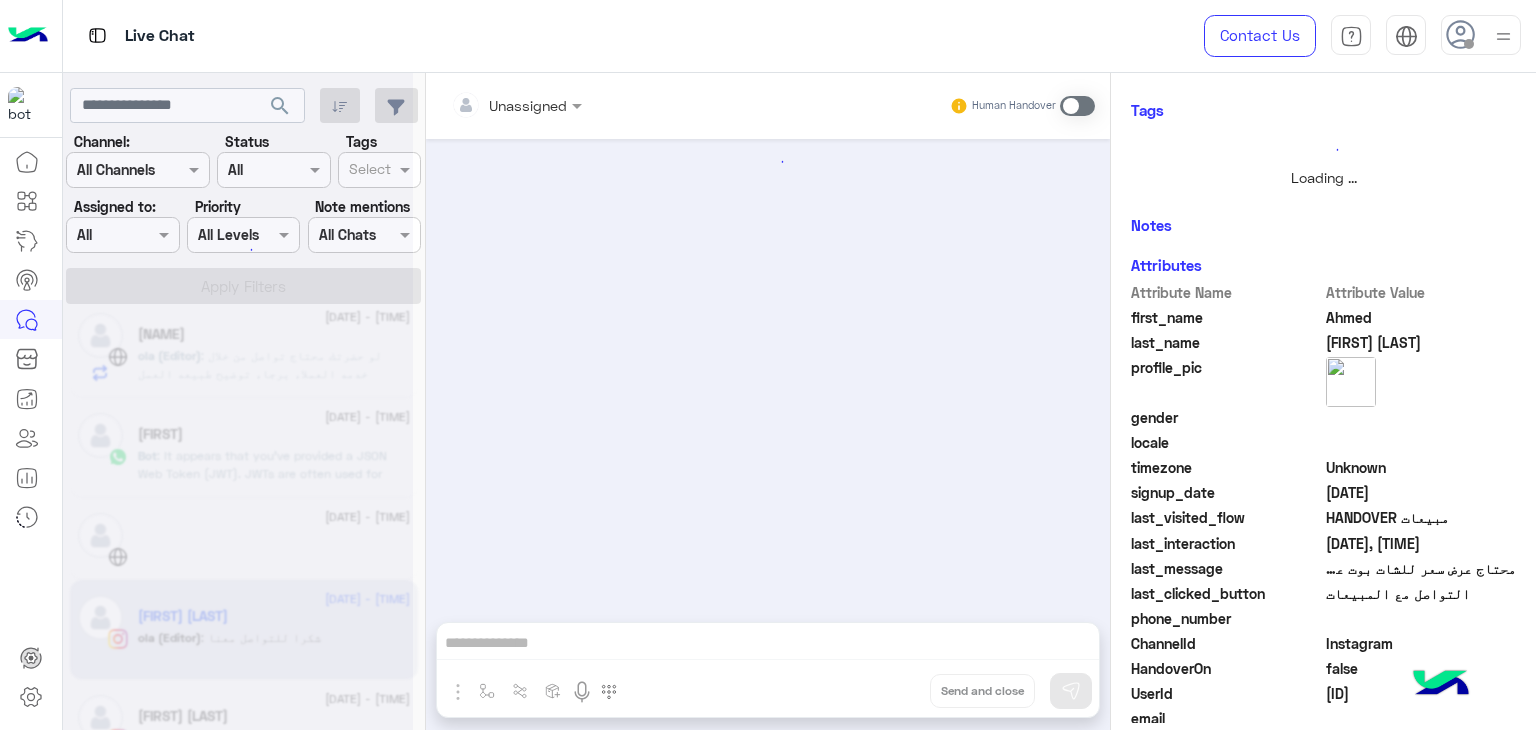 scroll, scrollTop: 391, scrollLeft: 0, axis: vertical 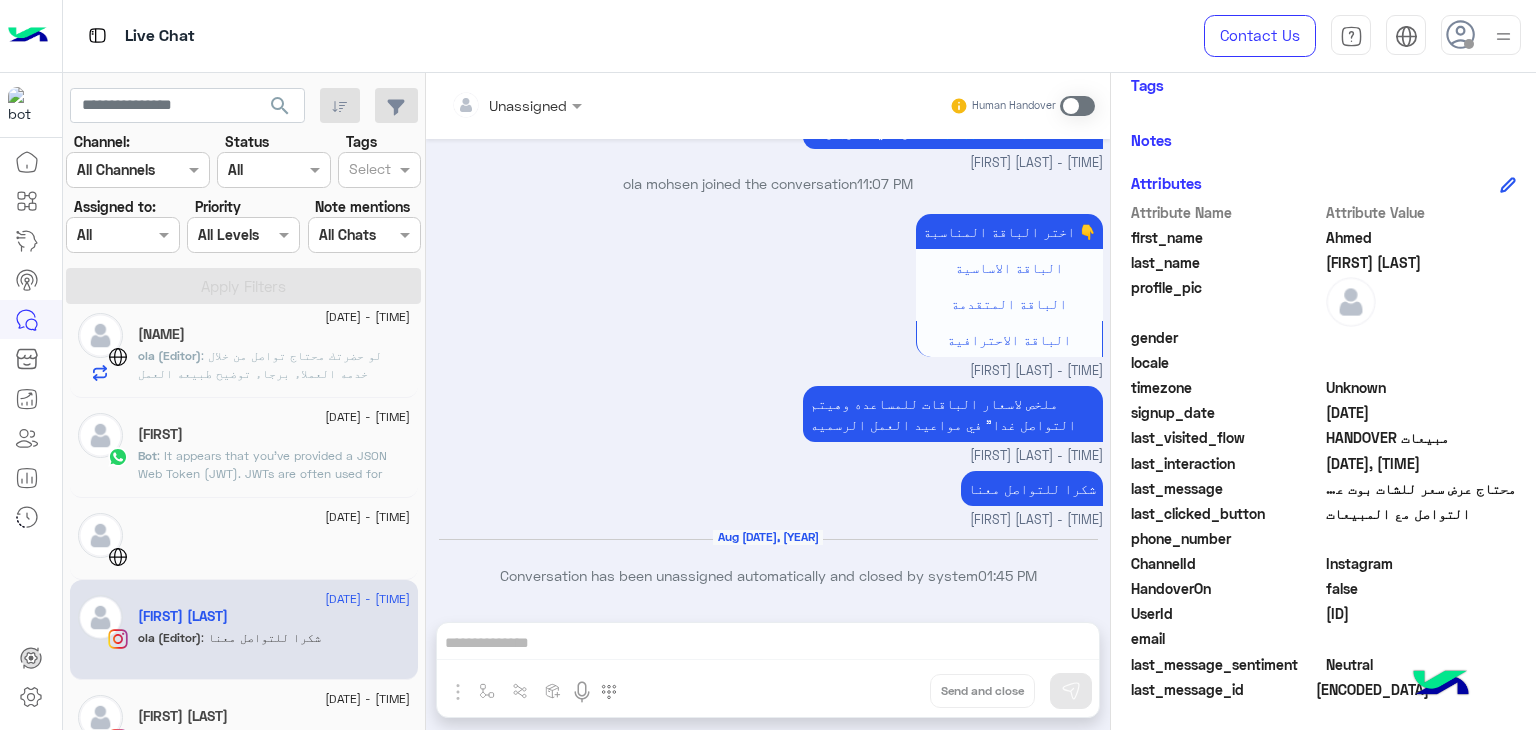 click on "[FIRST]" 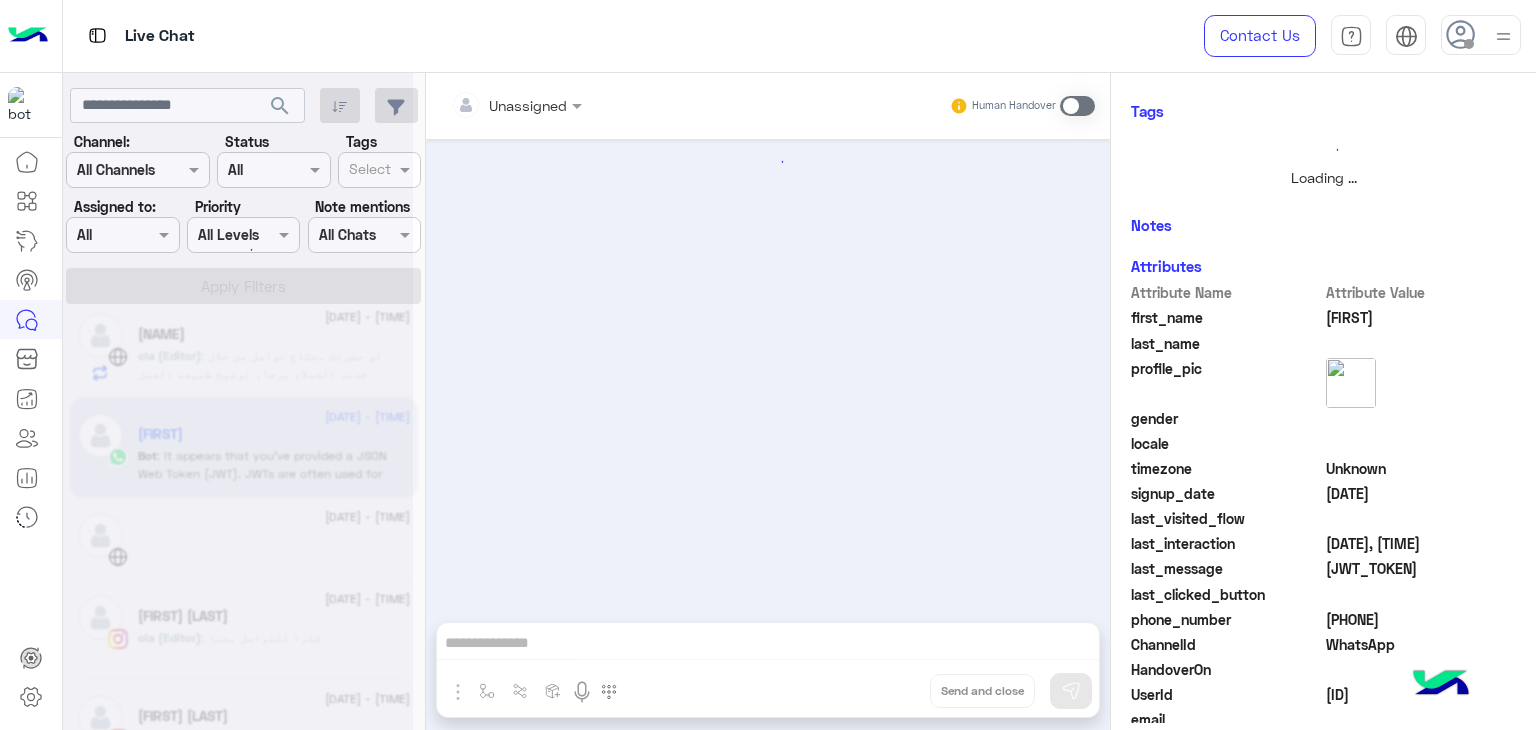 scroll, scrollTop: 480, scrollLeft: 0, axis: vertical 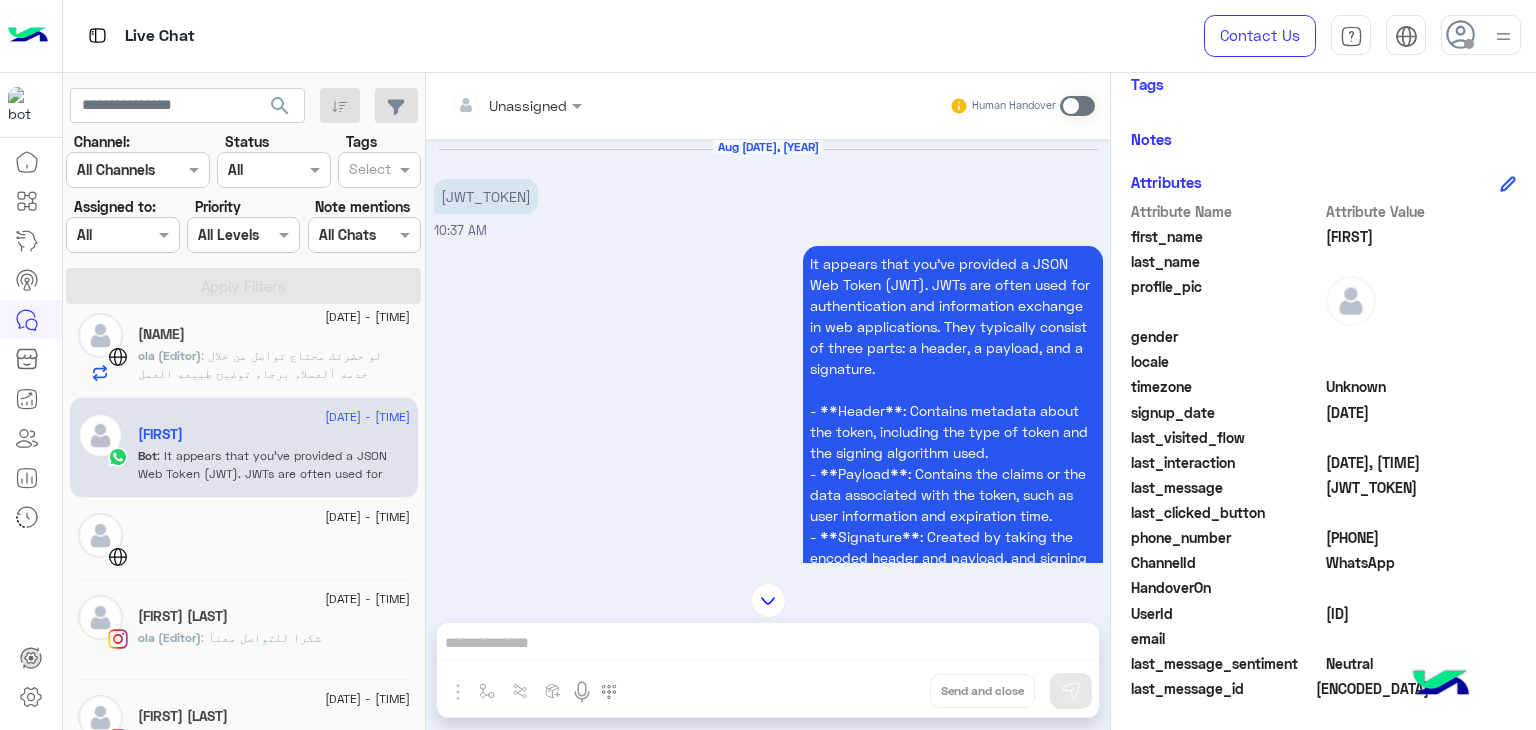 click 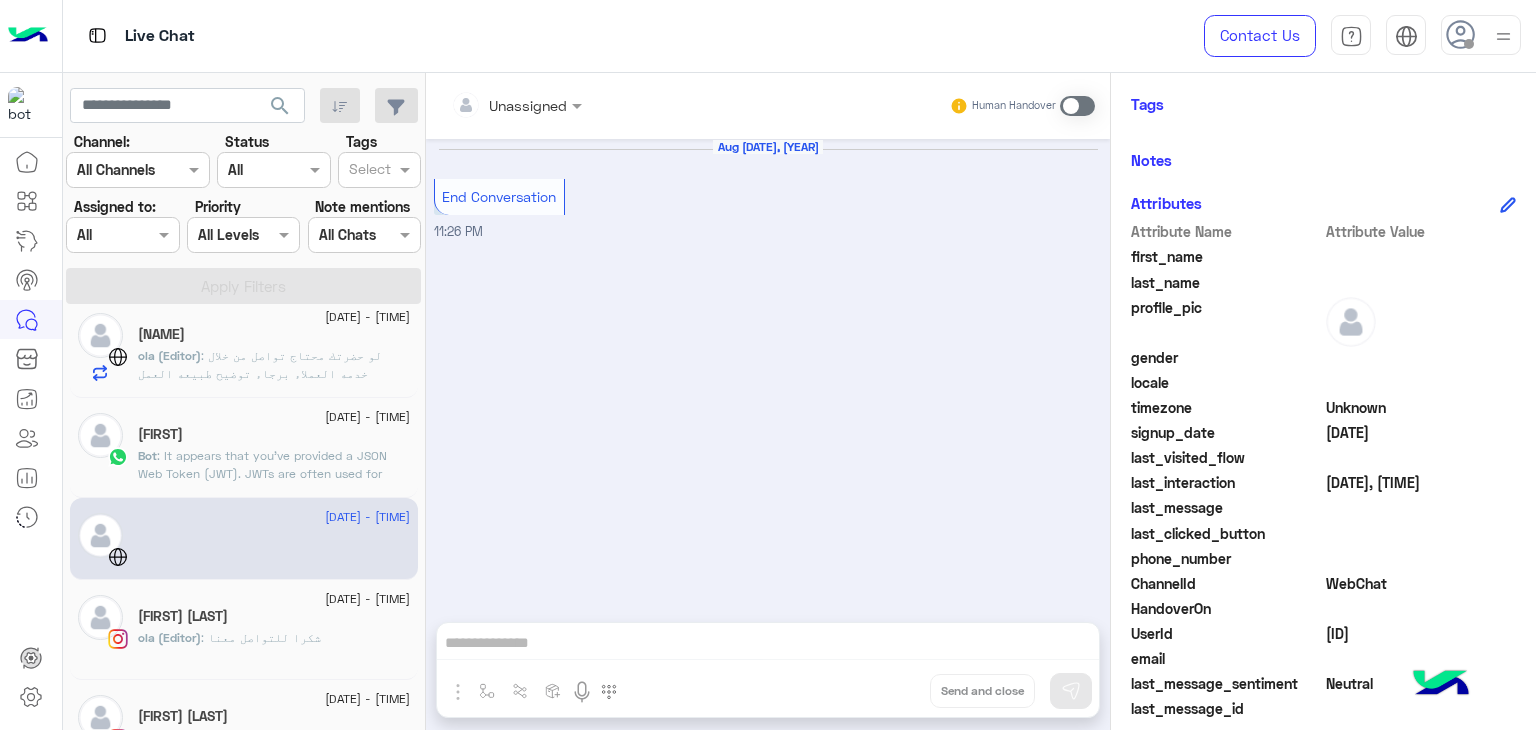 scroll, scrollTop: 341, scrollLeft: 0, axis: vertical 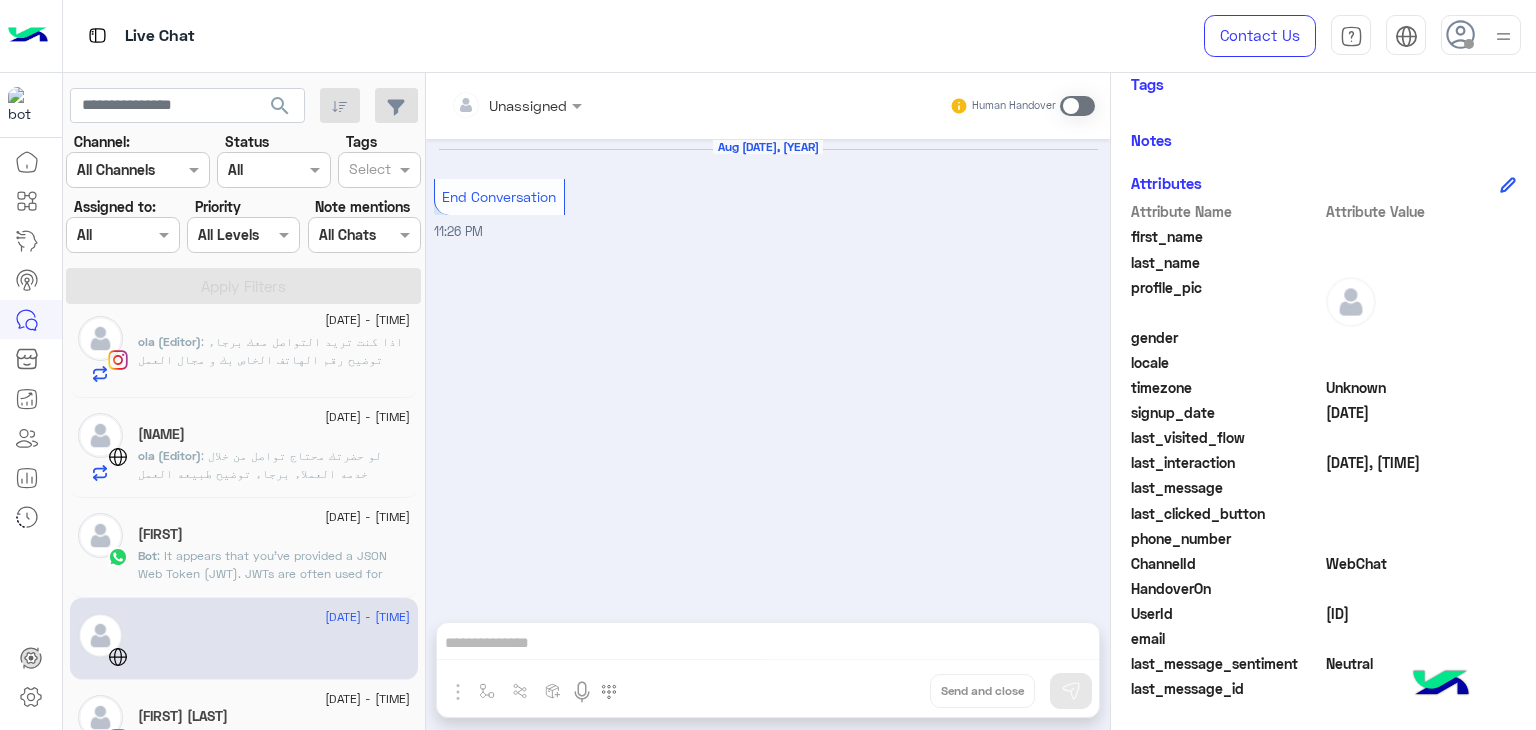 click on ": It appears that you've provided a JSON Web Token (JWT). JWTs are often used for authentication and information exchange in web applications. They typically consist of three parts: a header, a payload, and a signature.
- **Header**: Contains metadata about the token, including the type of token and the signing algorithm used.
- **Payload**: Contains the claims or the data associated with the token, such as user information and expiration time.
- **Signature**: Created by taking the encoded header and payload, and signing it using a secret key.
If you need assistance with a specific aspect of this JWT, such as decoding it, validating it, or understanding its claims, please provide more context or specific questions. However, please avoid sharing sensitive tokens or data on public forums for security reasons." 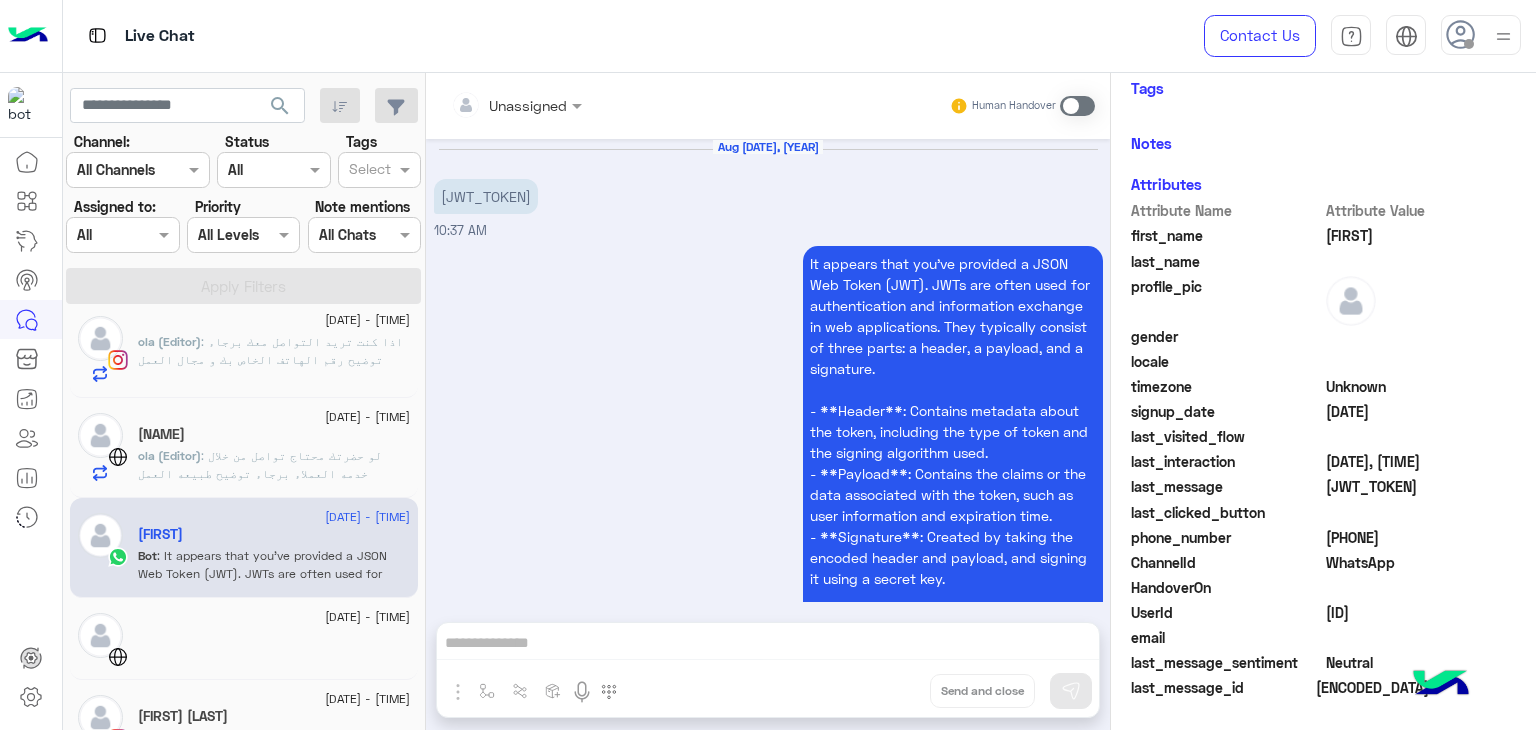 scroll, scrollTop: 360, scrollLeft: 0, axis: vertical 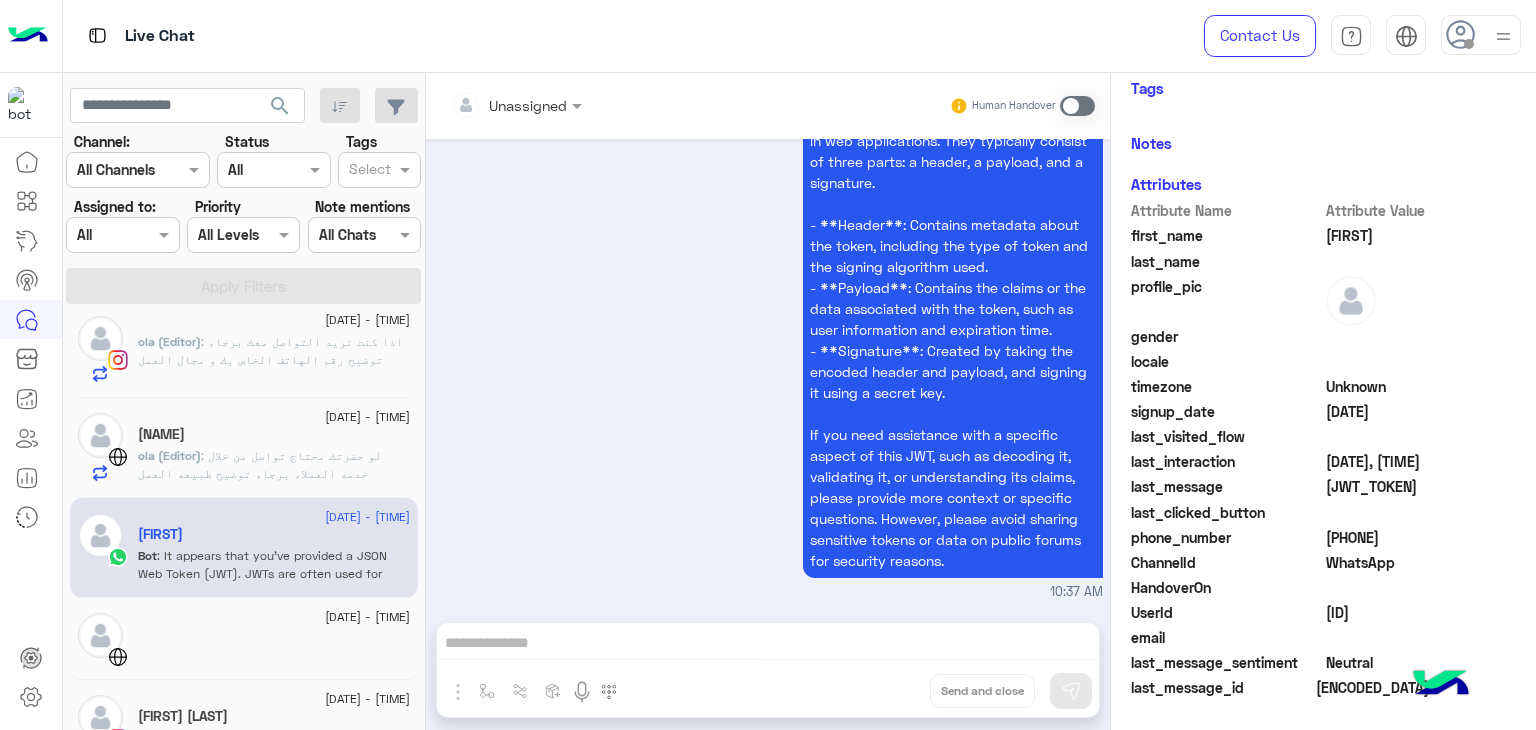 click on "[NAME]" 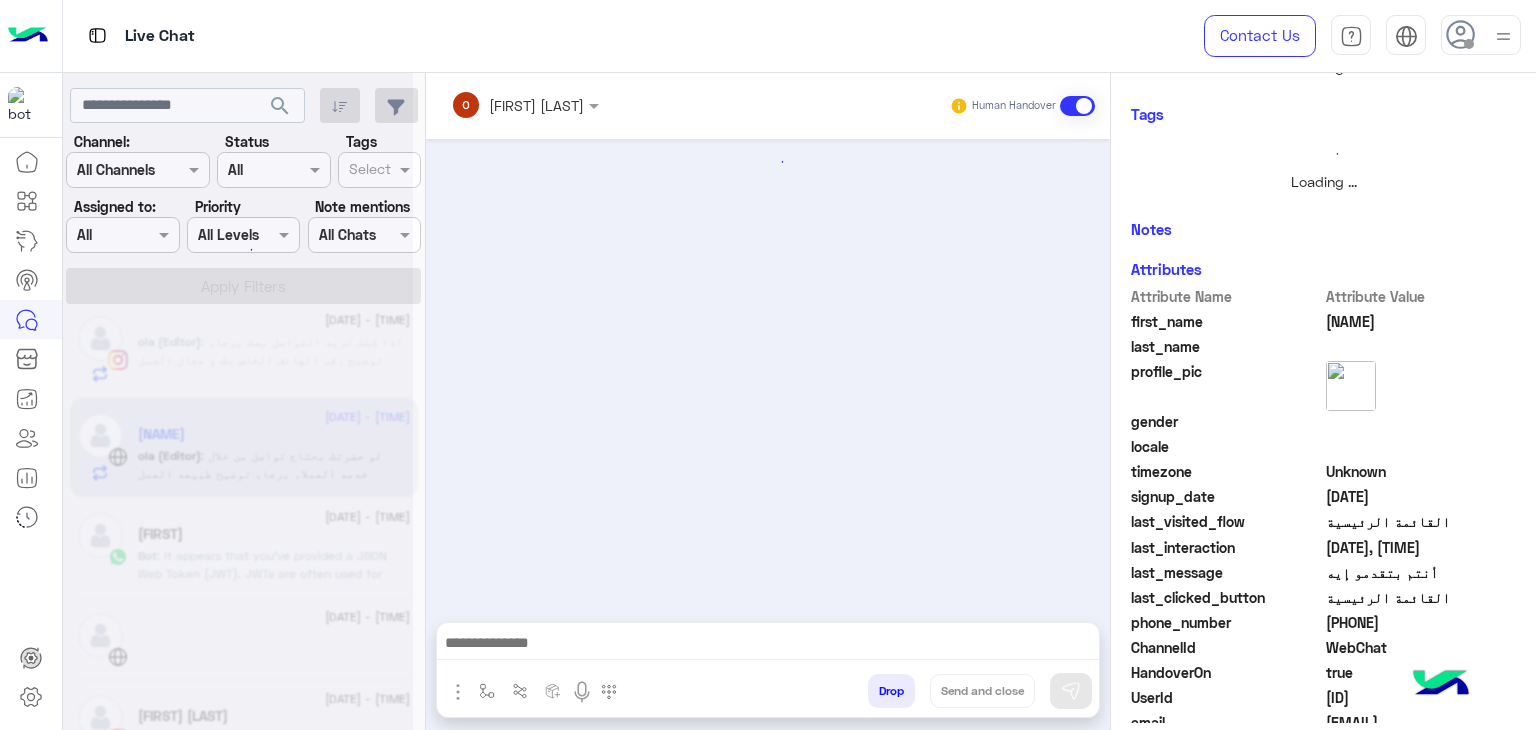scroll, scrollTop: 391, scrollLeft: 0, axis: vertical 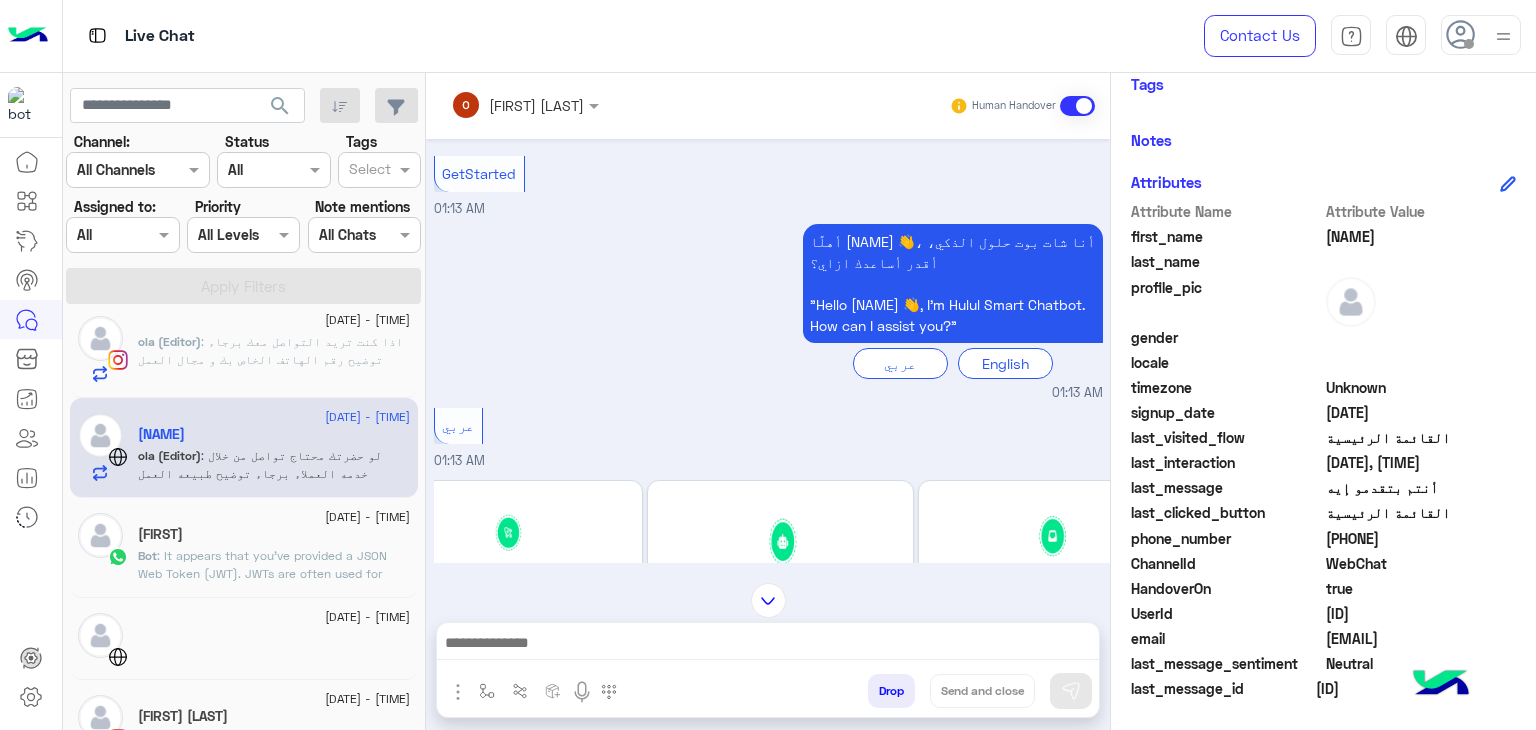 click on "[PHONE]" 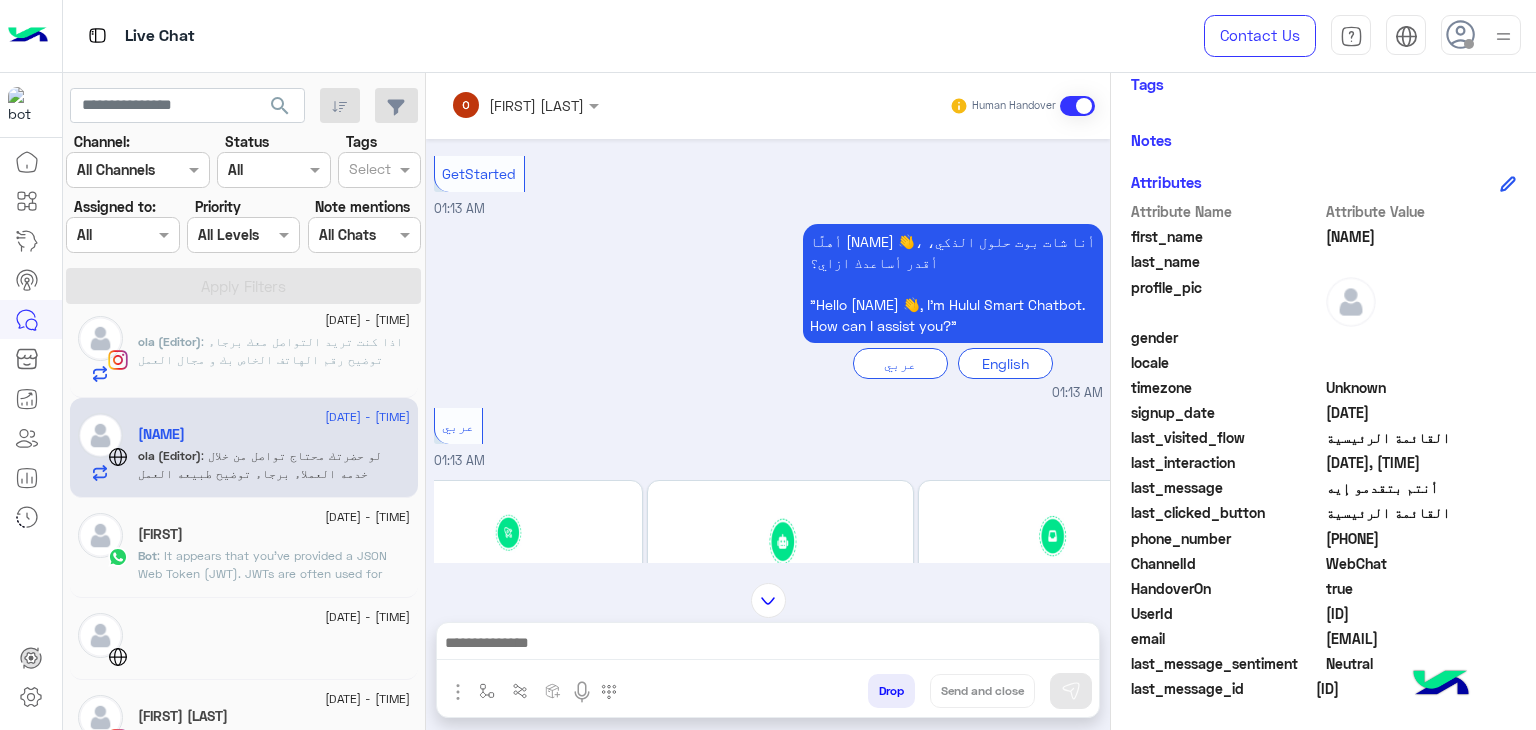 scroll, scrollTop: 300, scrollLeft: 0, axis: vertical 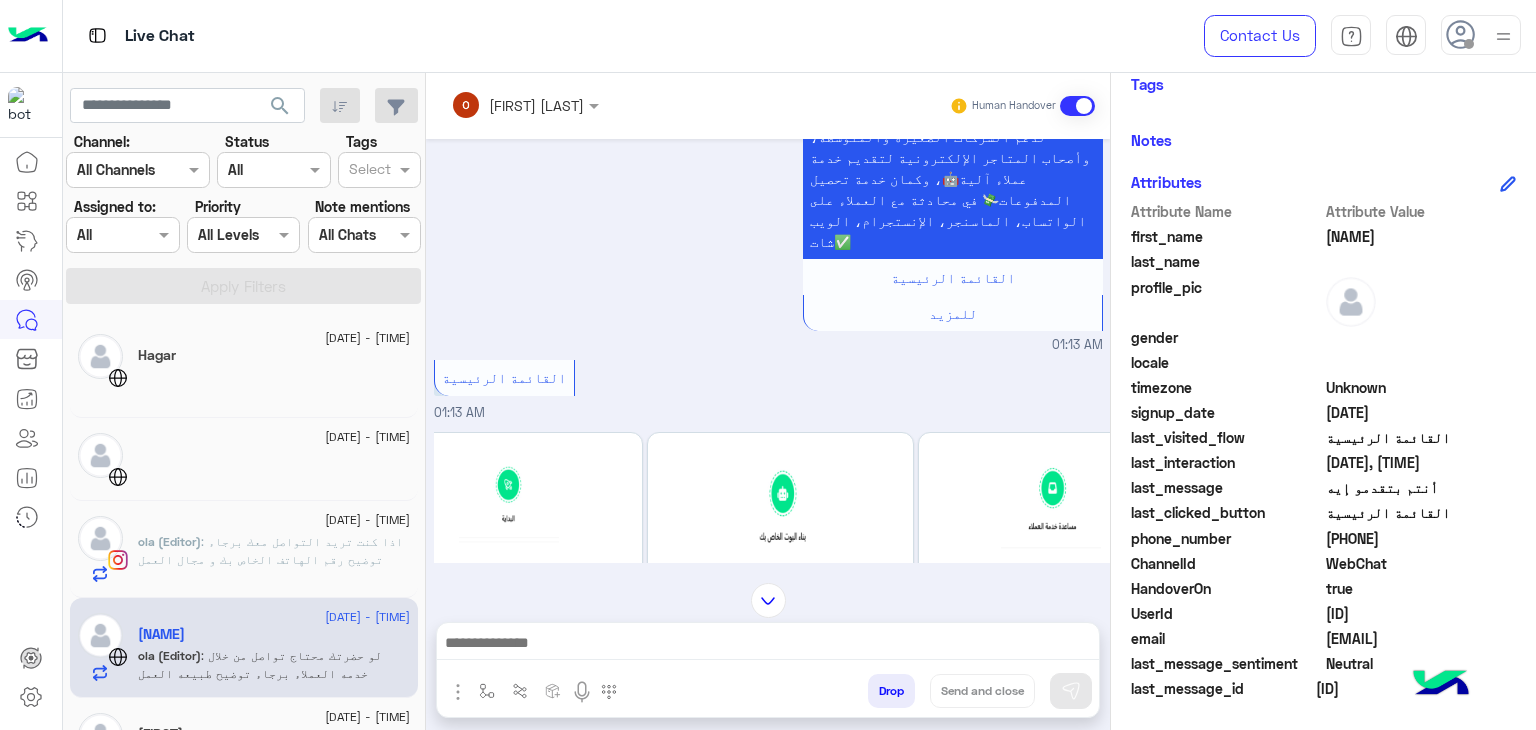 click on "[FIRST] (Editor)  : اذا كنت تريد التواصل معك برجاء توضيح رقم الهاتف الخاص بك و مجال العمل" 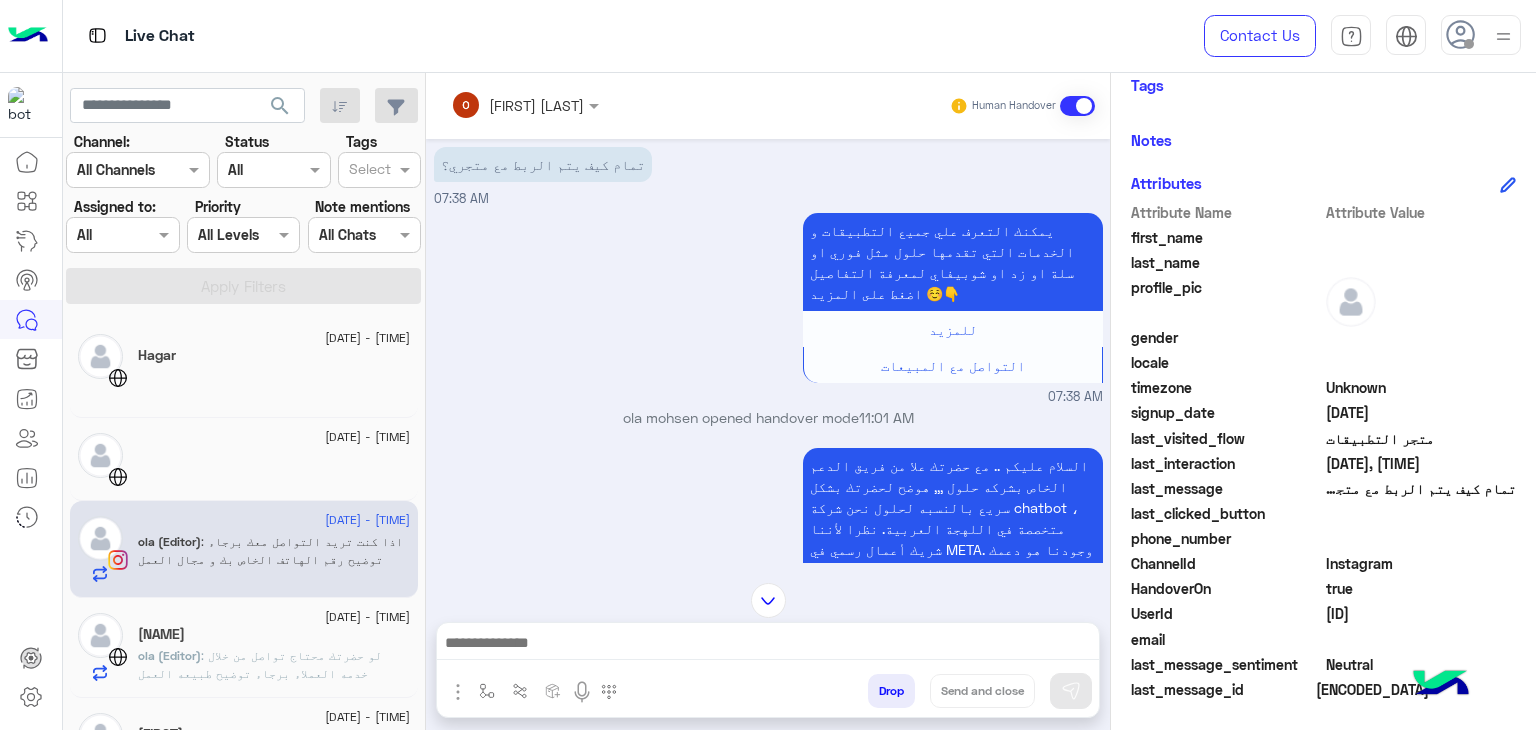 scroll, scrollTop: 500, scrollLeft: 0, axis: vertical 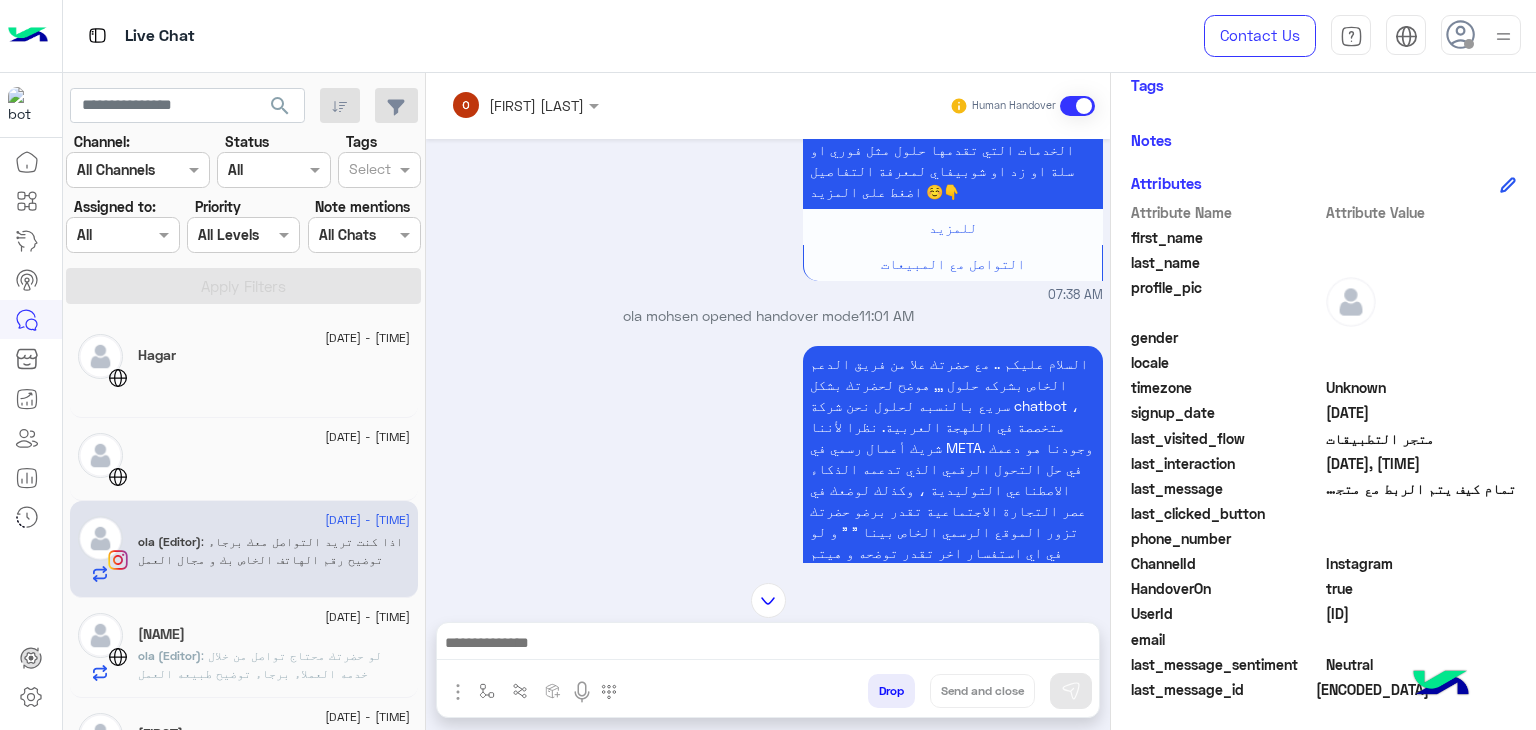 click on "[DATE] - [TIME]" 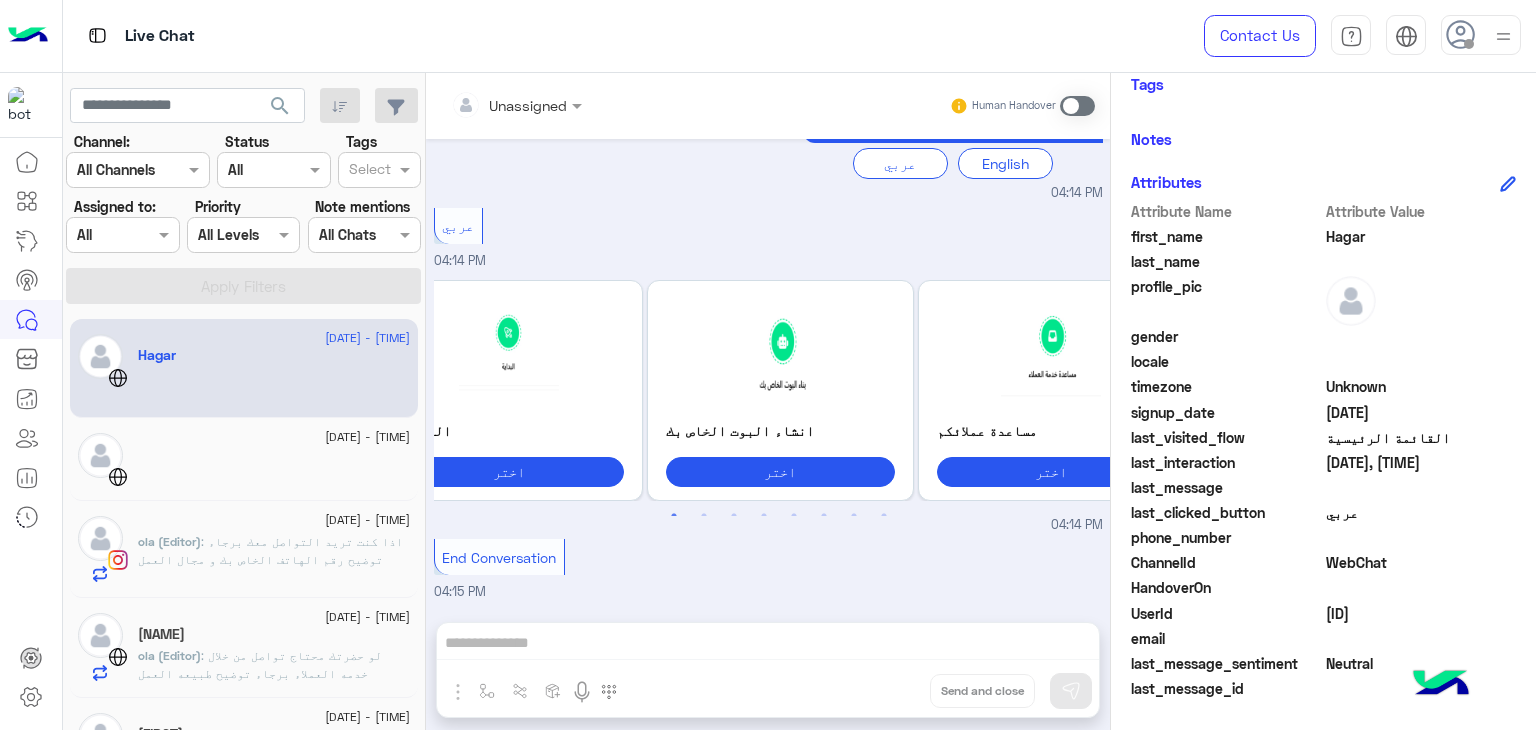 click on ": اذا كنت تريد التواصل معك برجاء توضيح رقم الهاتف الخاص بك و مجال العمل" 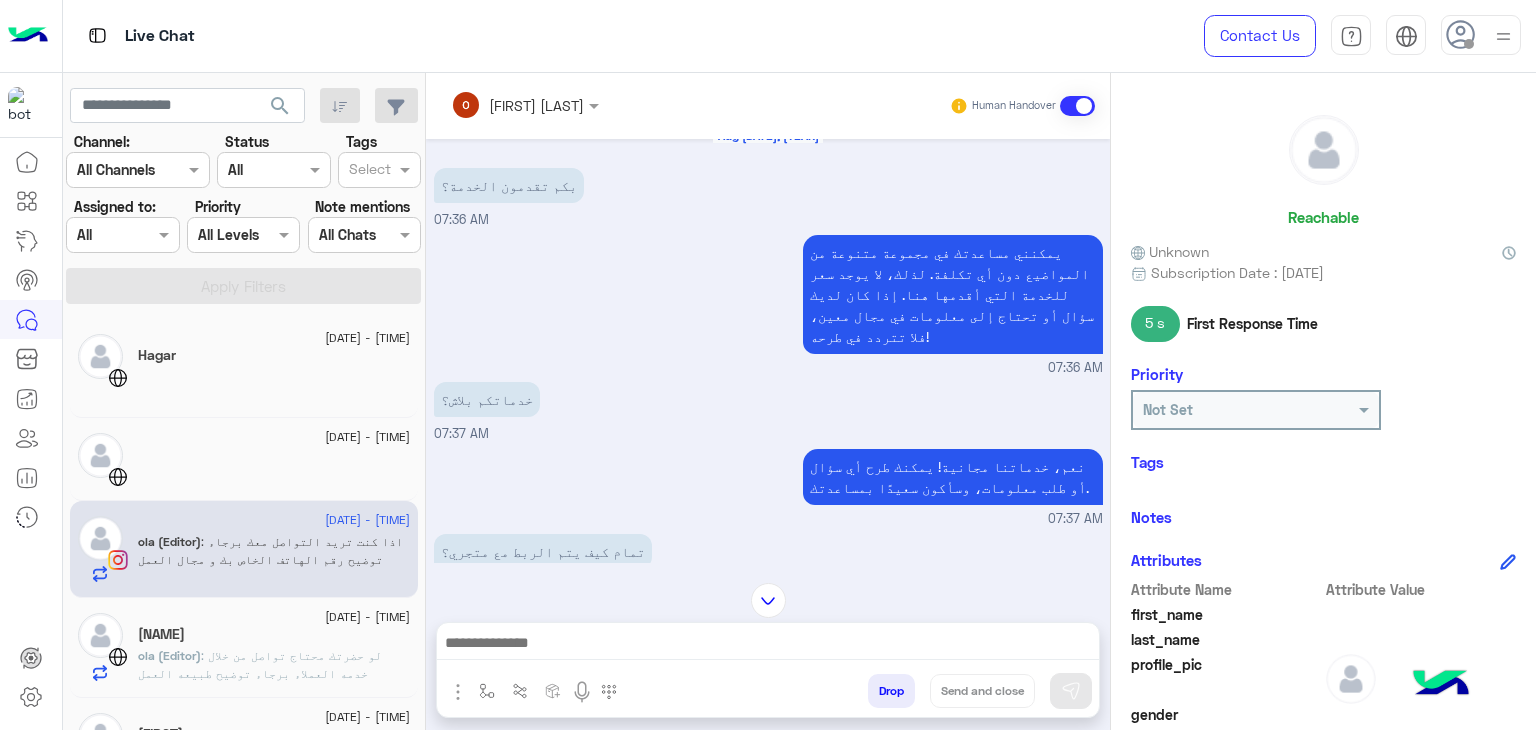 scroll, scrollTop: 0, scrollLeft: 0, axis: both 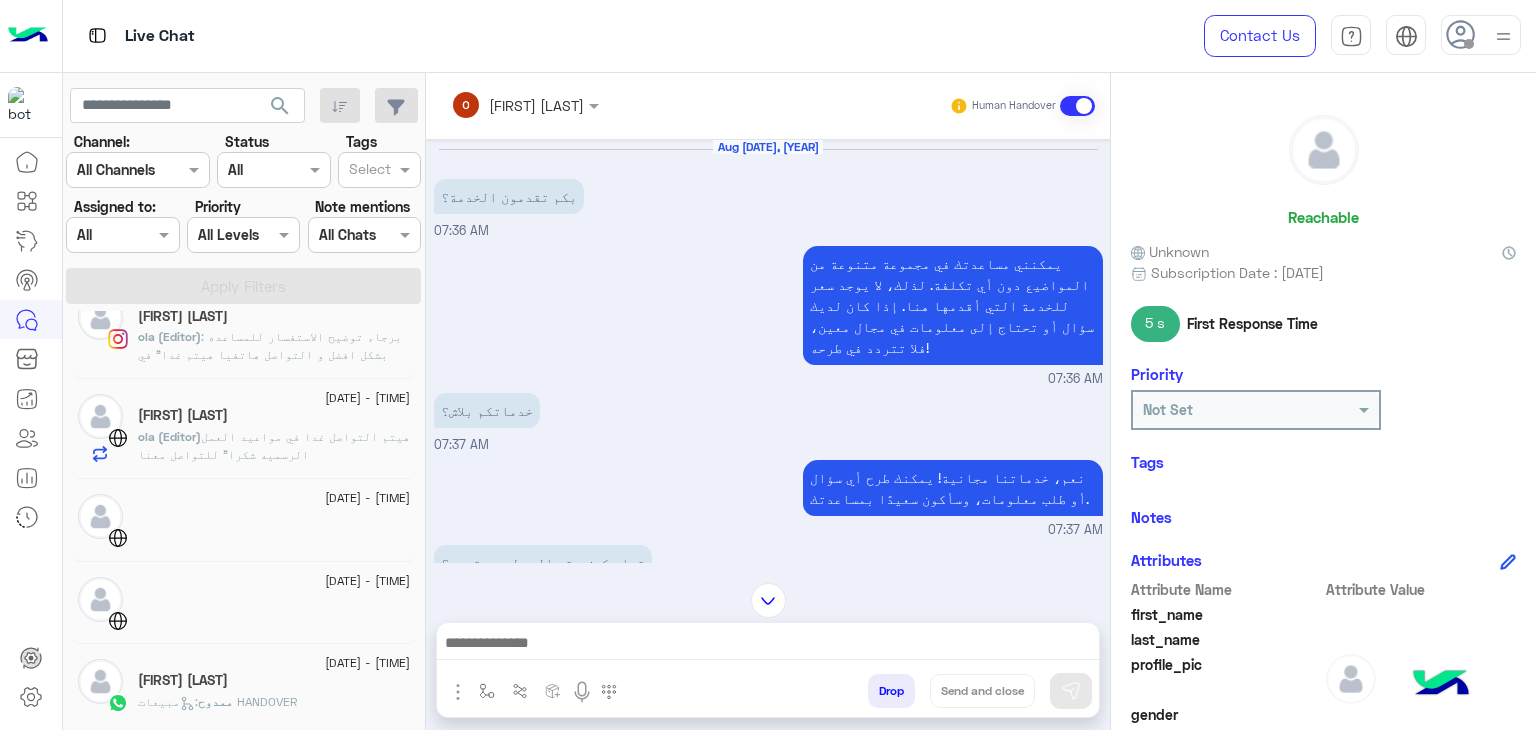 click on "[FIRST] [LAST]" 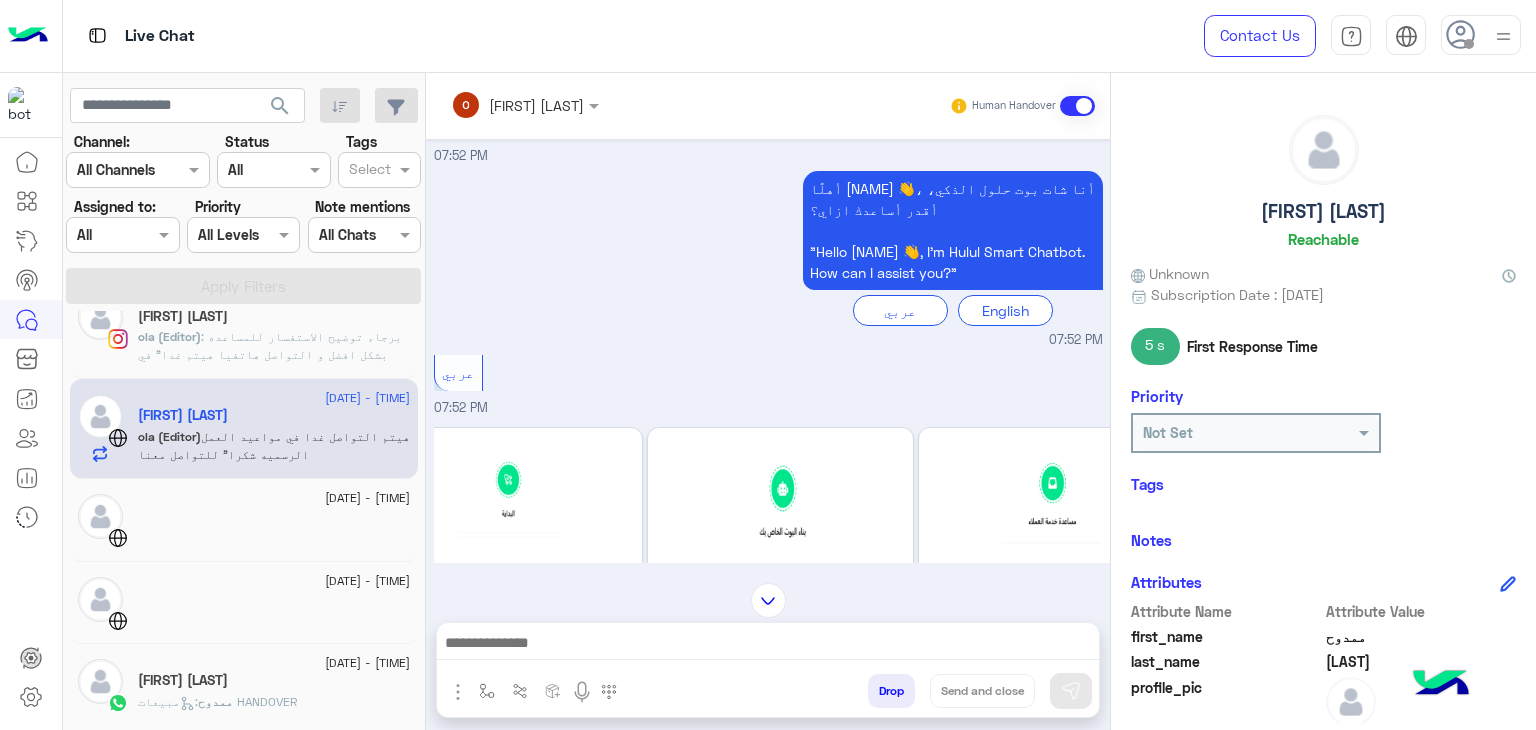 scroll, scrollTop: 200, scrollLeft: 0, axis: vertical 